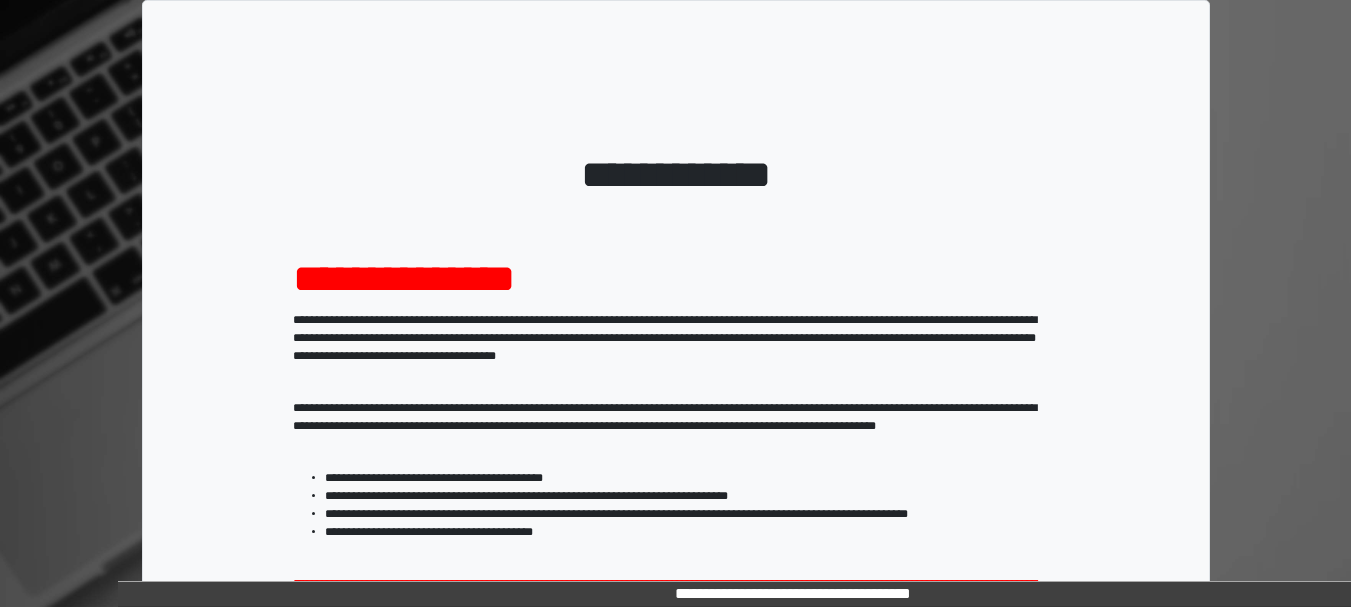 scroll, scrollTop: 321, scrollLeft: 0, axis: vertical 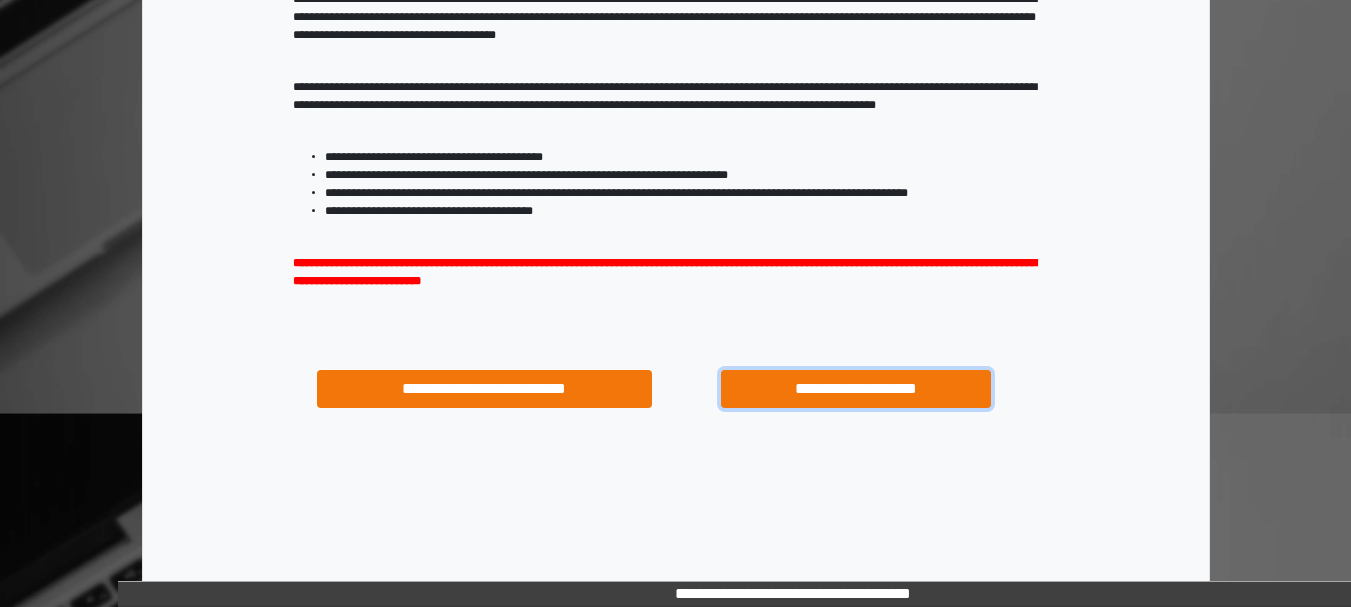 click on "**********" at bounding box center (855, 389) 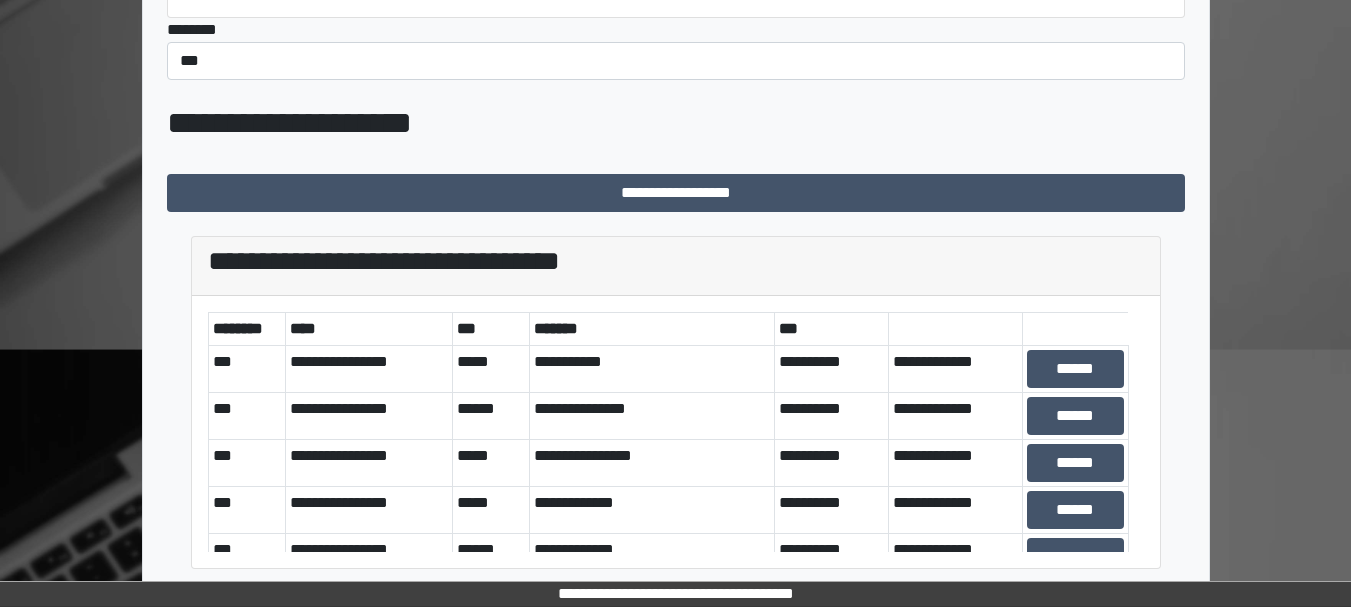 scroll, scrollTop: 384, scrollLeft: 0, axis: vertical 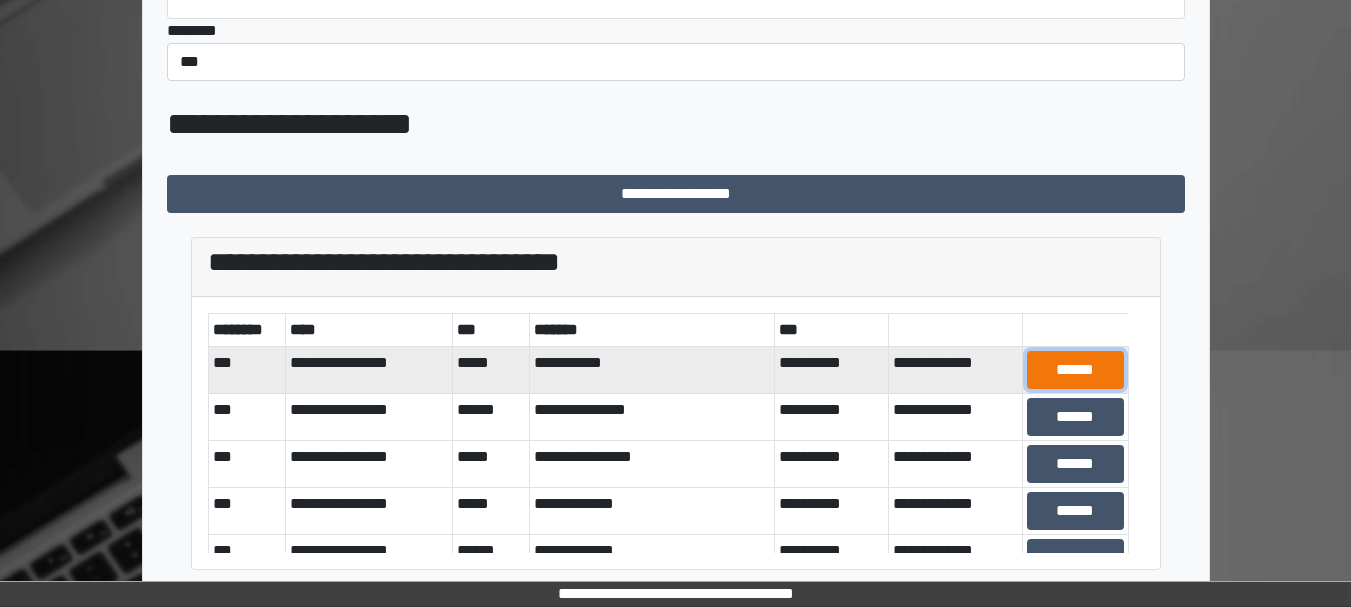 click on "******" at bounding box center (1075, 370) 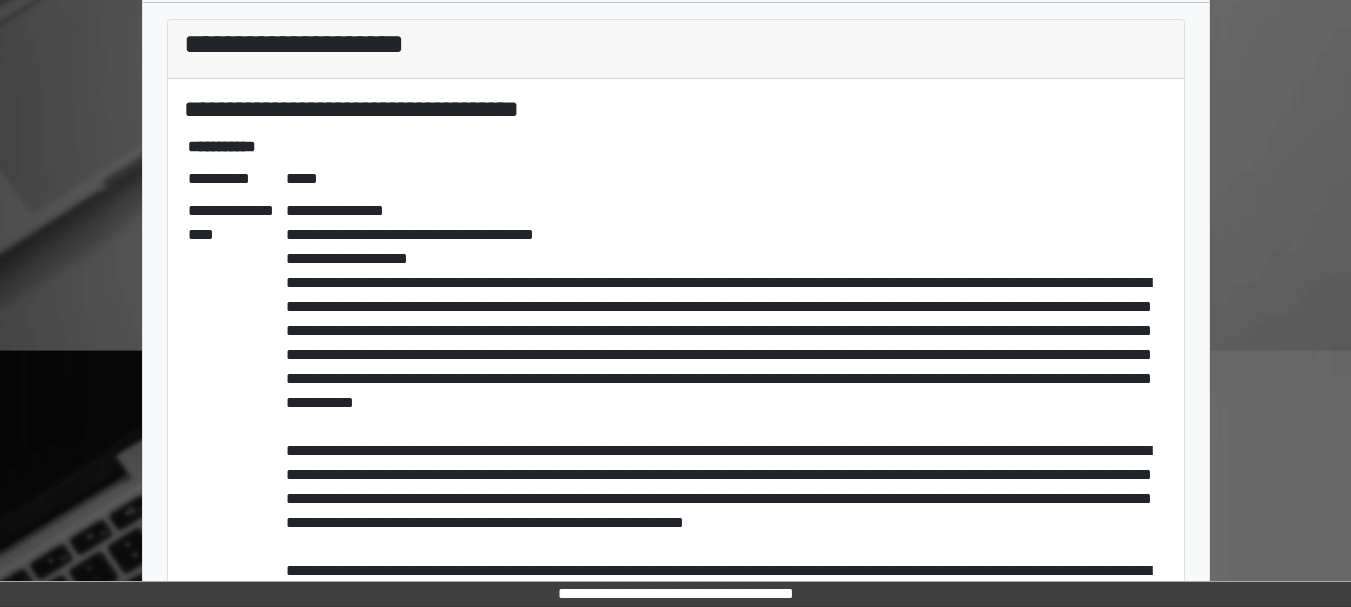 scroll, scrollTop: 698, scrollLeft: 0, axis: vertical 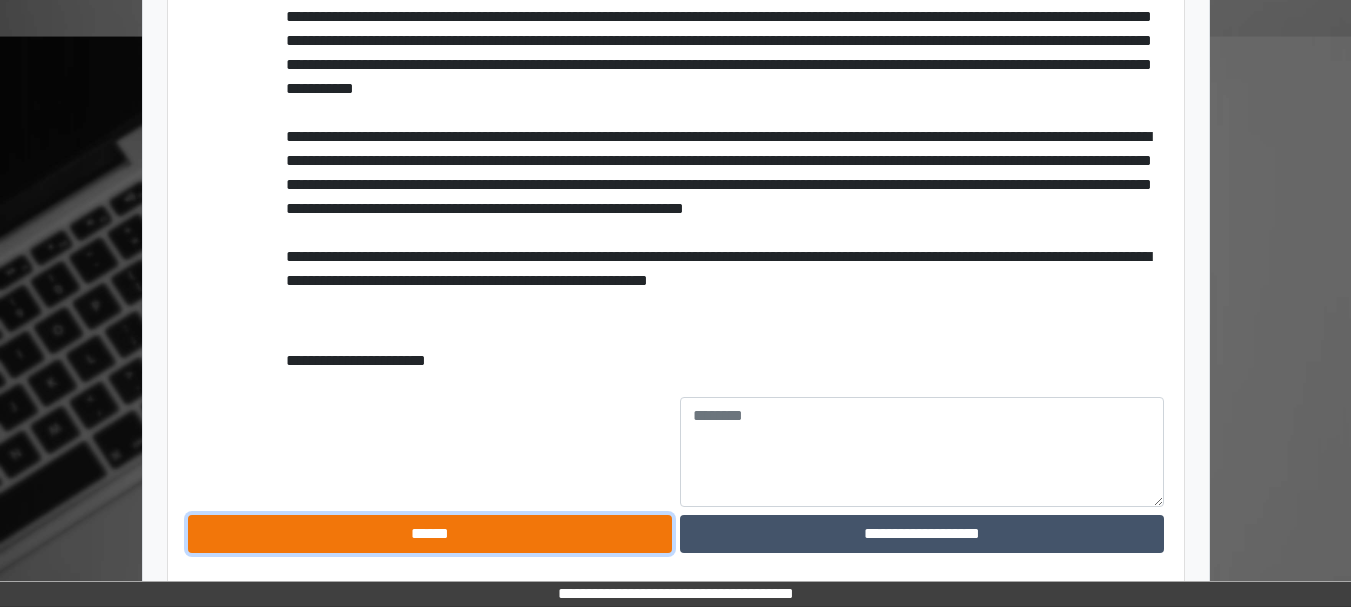 click on "******" at bounding box center (430, 534) 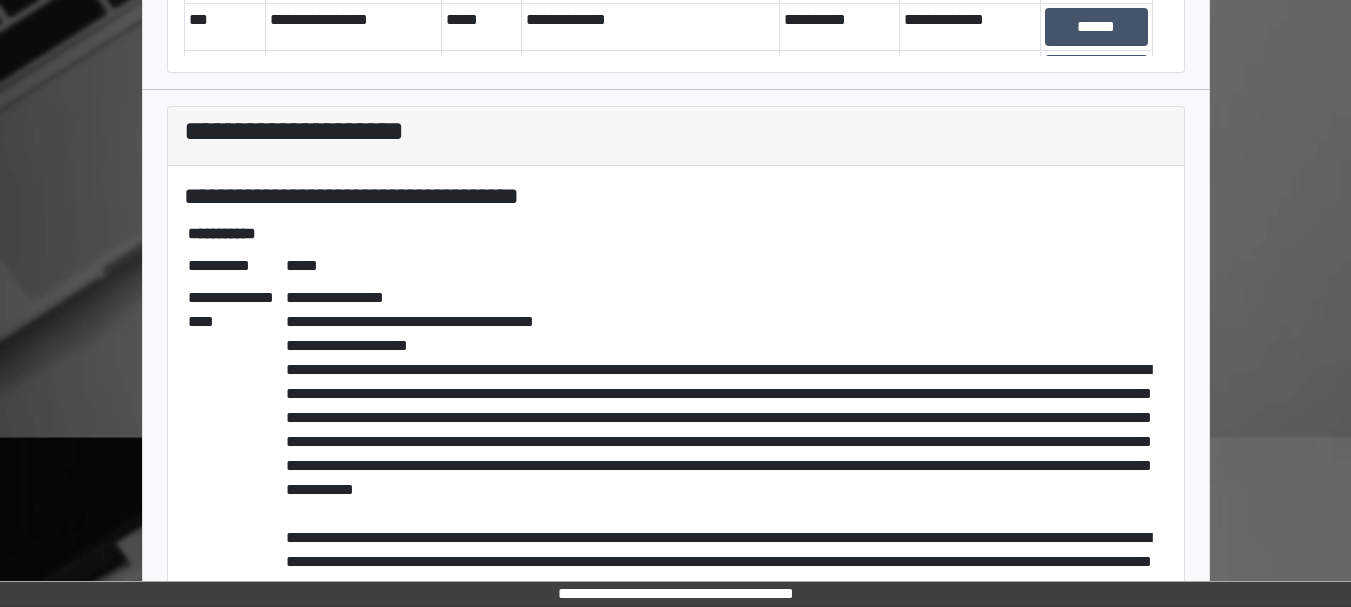 scroll, scrollTop: 0, scrollLeft: 0, axis: both 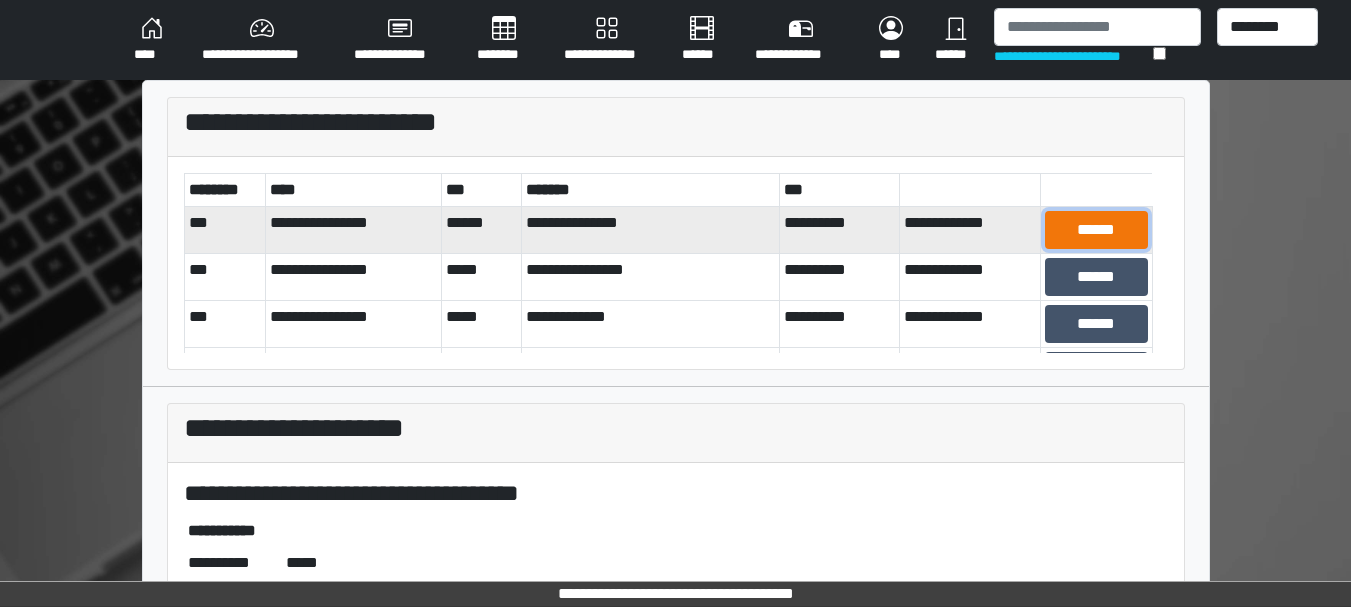 click on "******" at bounding box center (1096, 230) 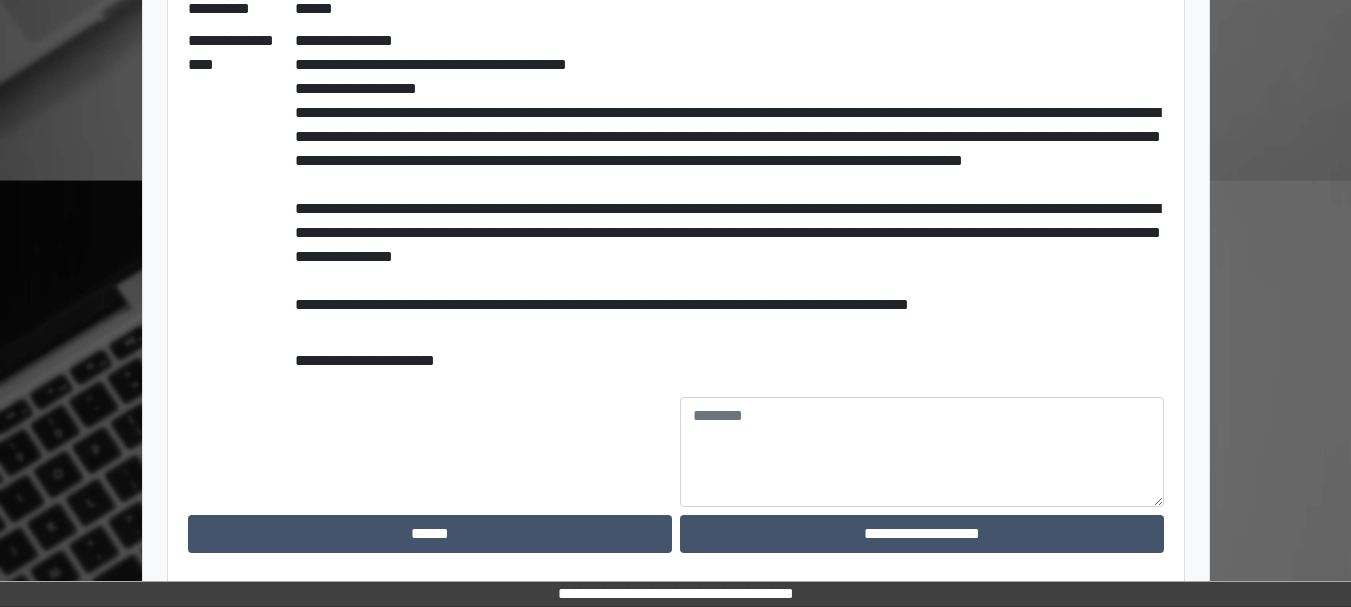 scroll, scrollTop: 553, scrollLeft: 0, axis: vertical 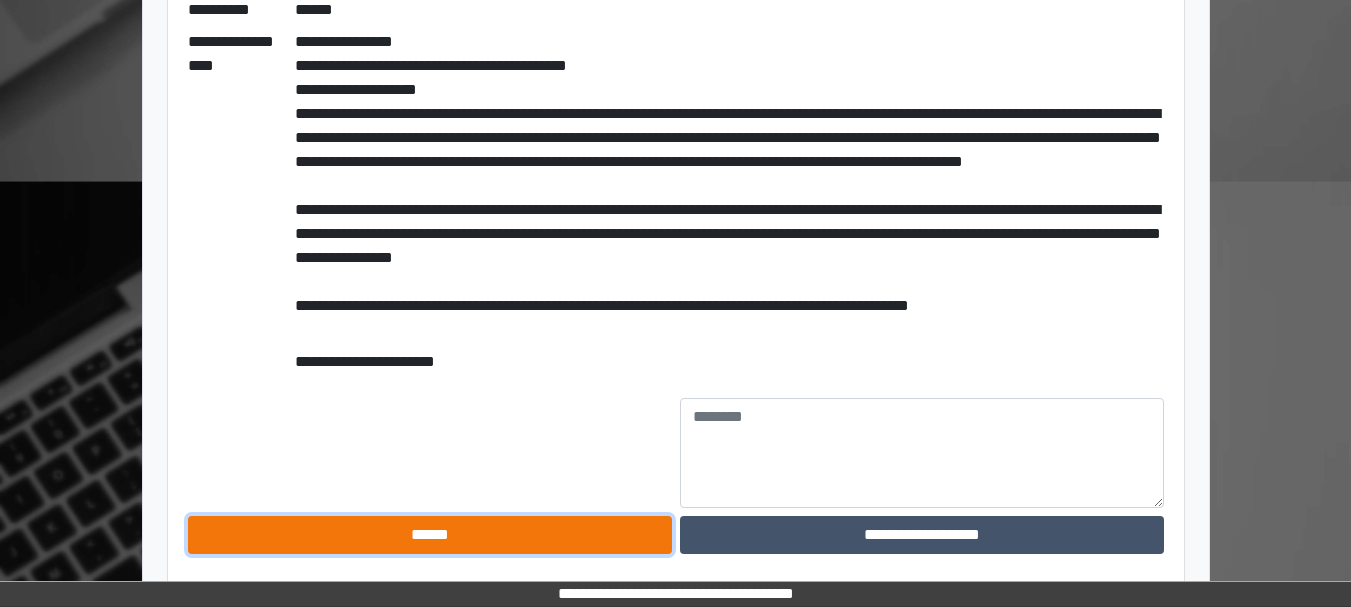 click on "******" at bounding box center (430, 535) 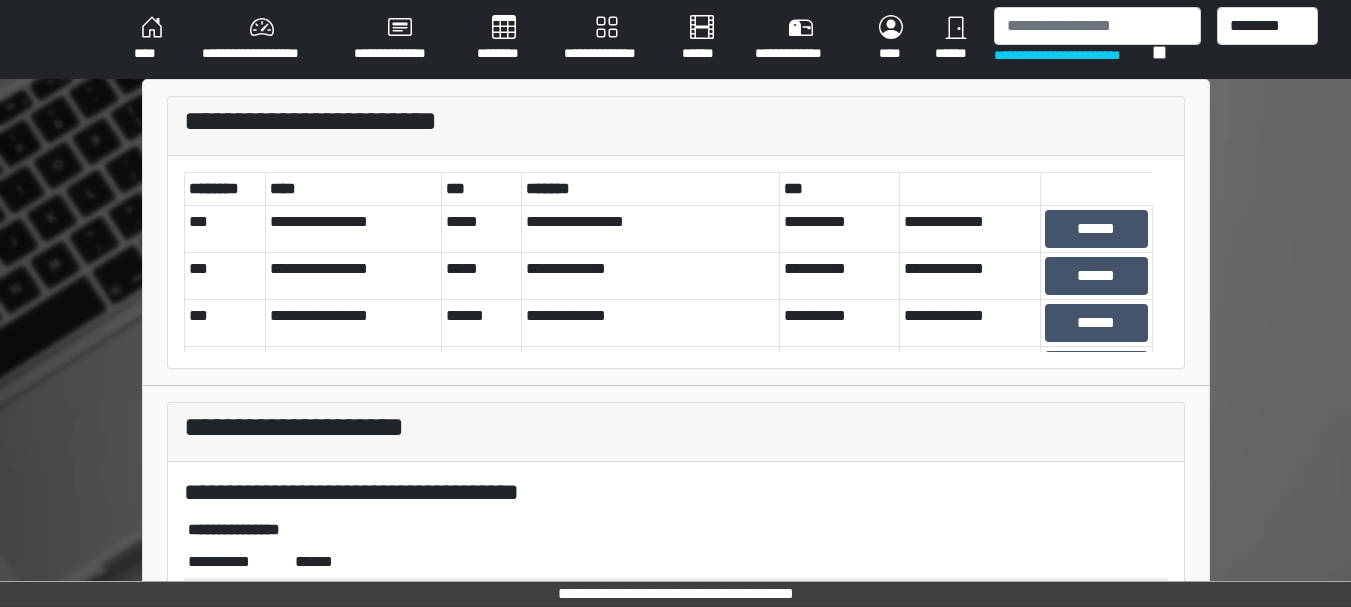 scroll, scrollTop: 0, scrollLeft: 0, axis: both 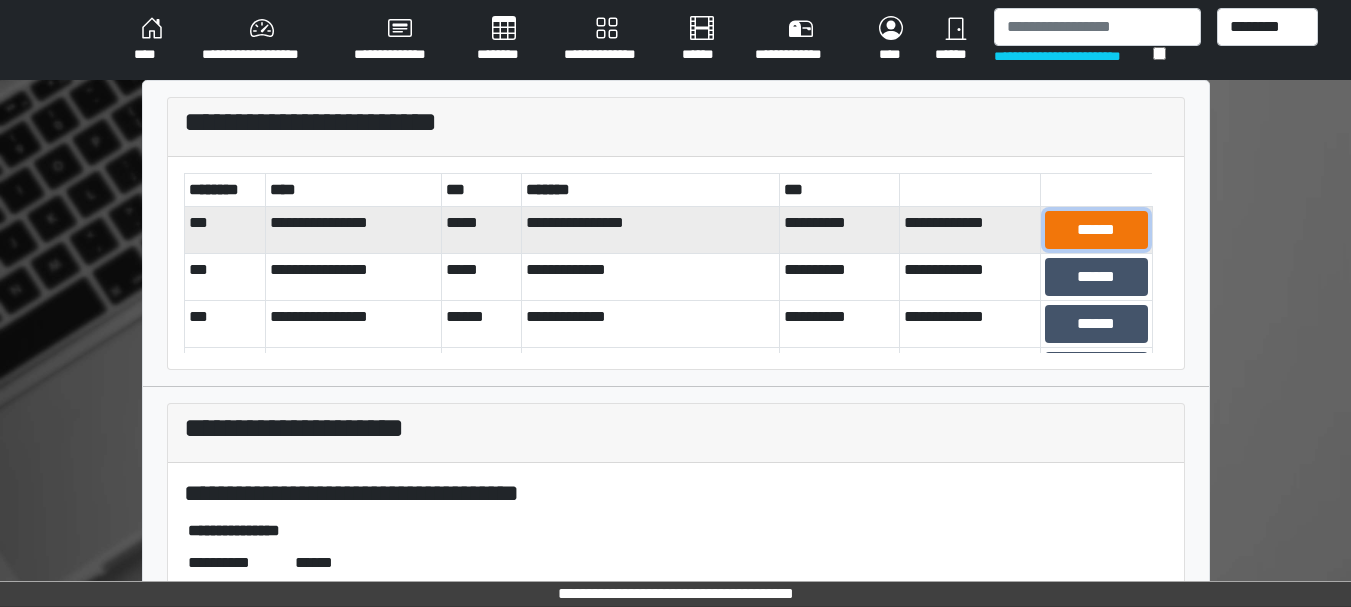 click on "******" at bounding box center (1096, 230) 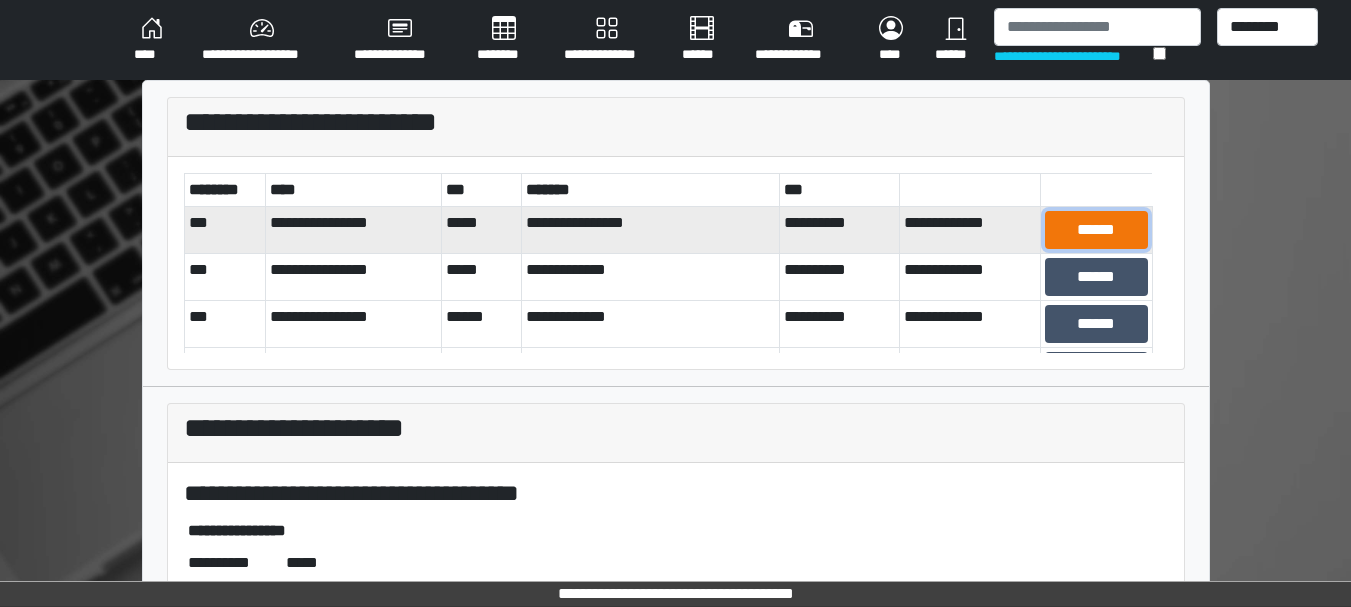 click on "******" at bounding box center (1096, 230) 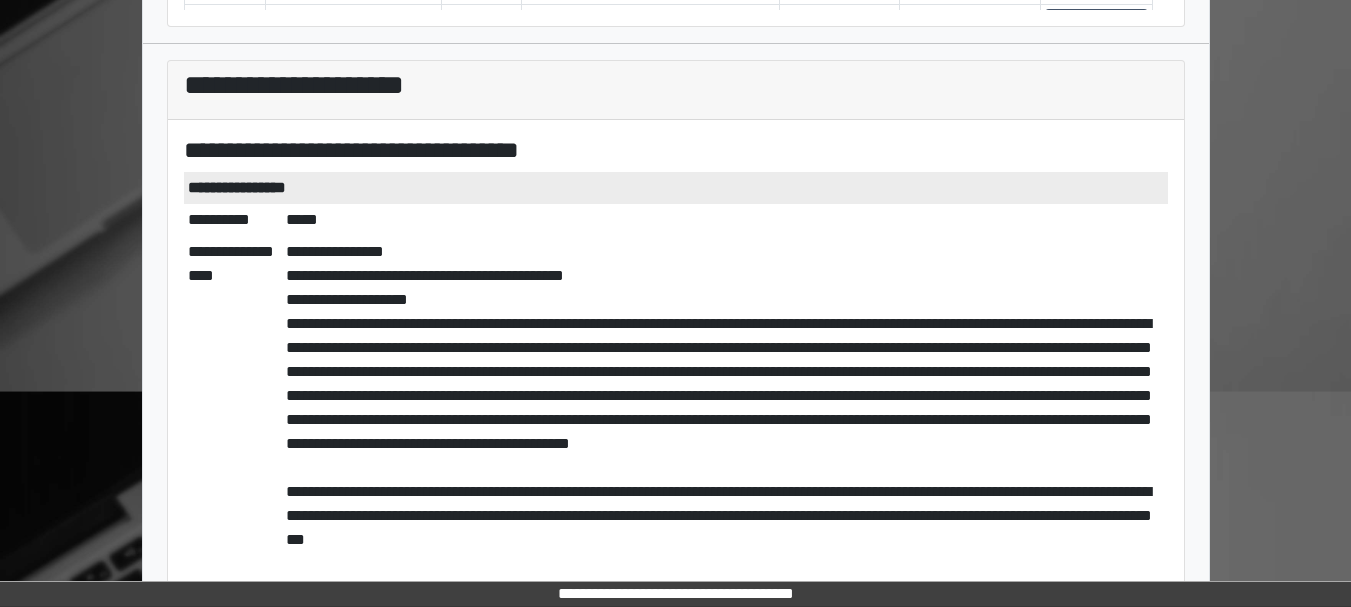 scroll, scrollTop: 650, scrollLeft: 0, axis: vertical 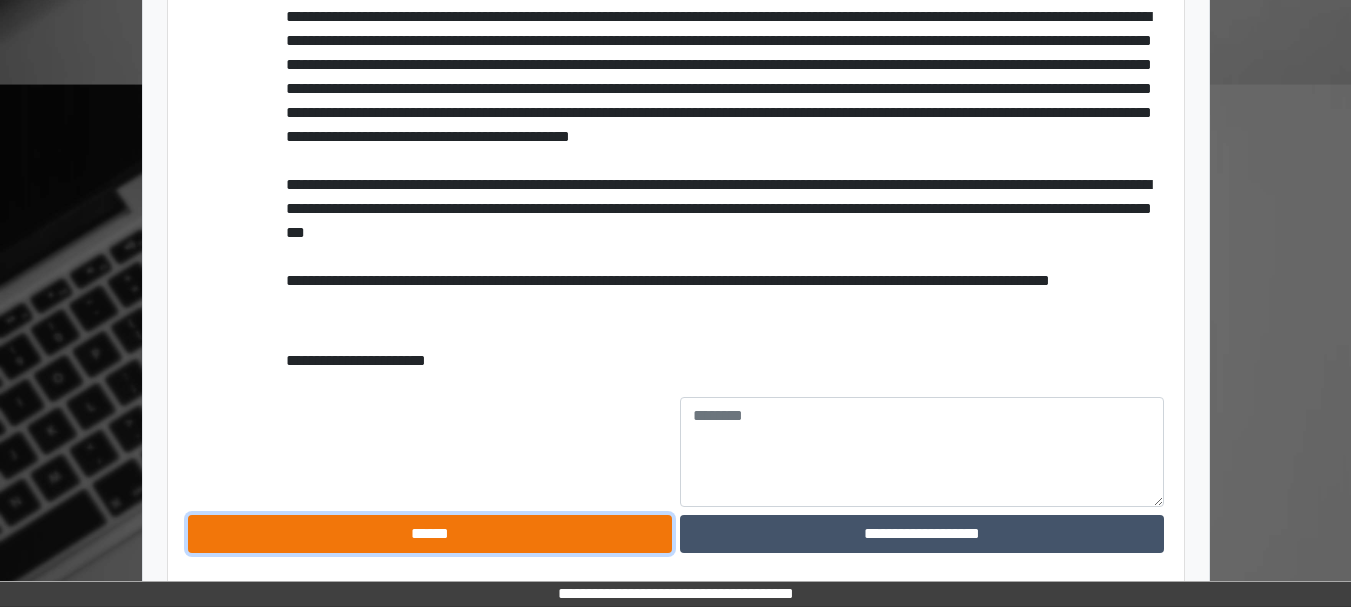 click on "******" at bounding box center (430, 534) 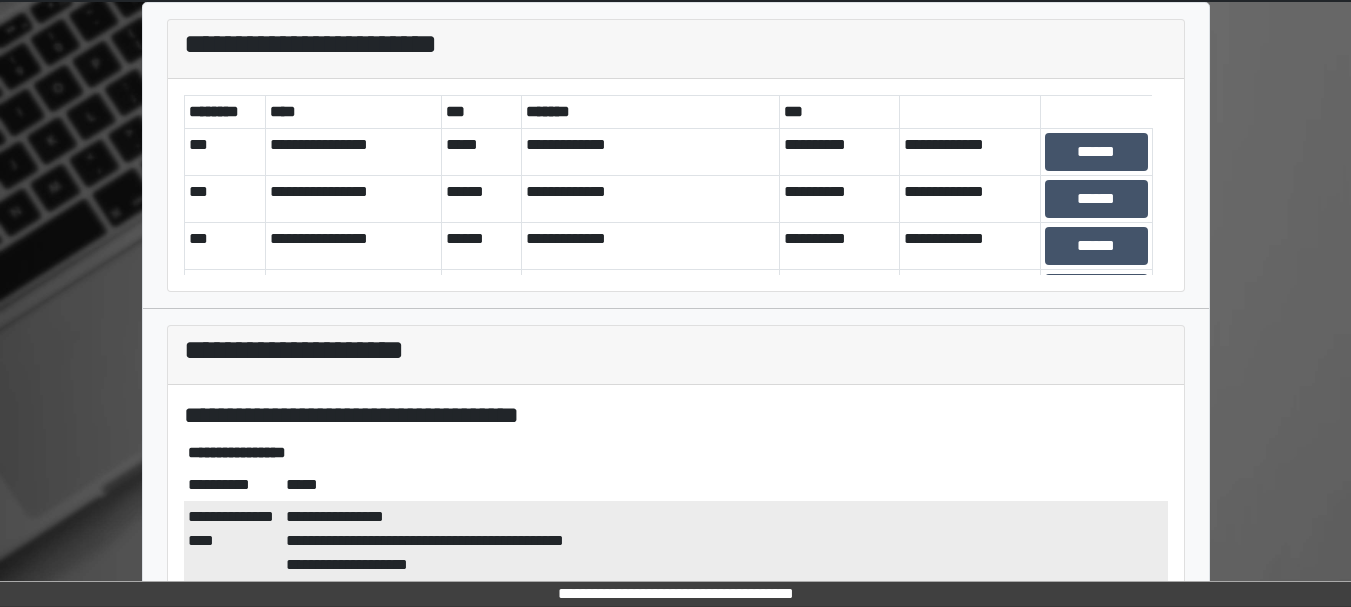 scroll, scrollTop: 0, scrollLeft: 0, axis: both 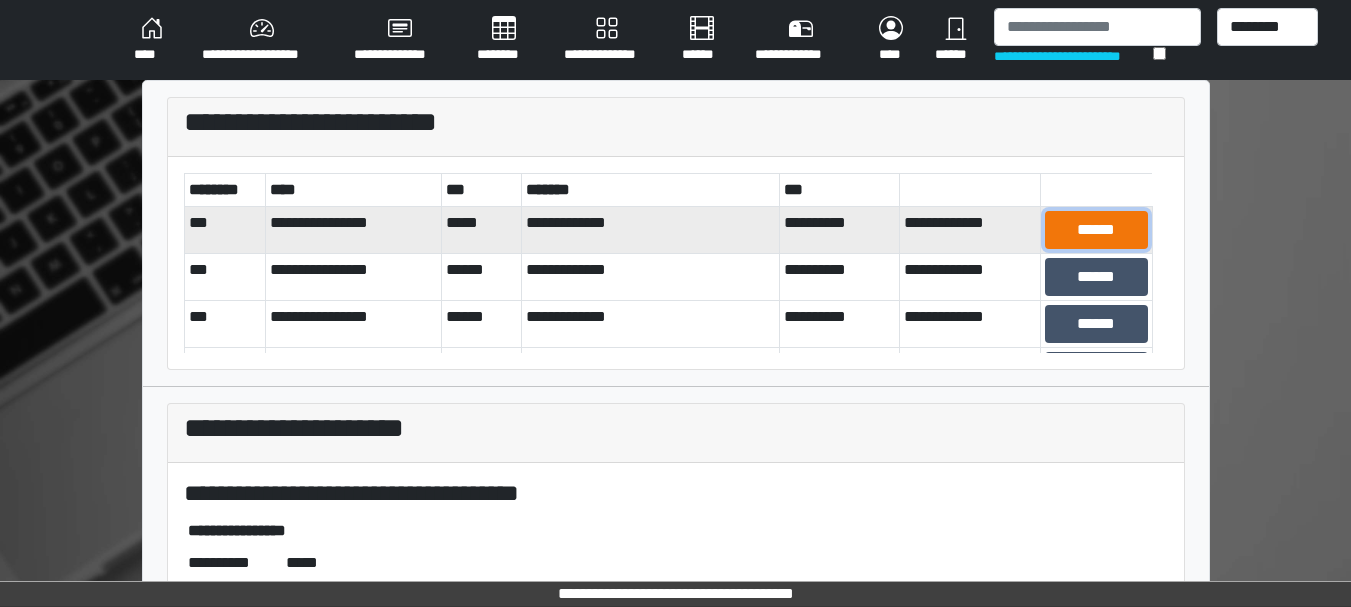 click on "******" at bounding box center [1096, 230] 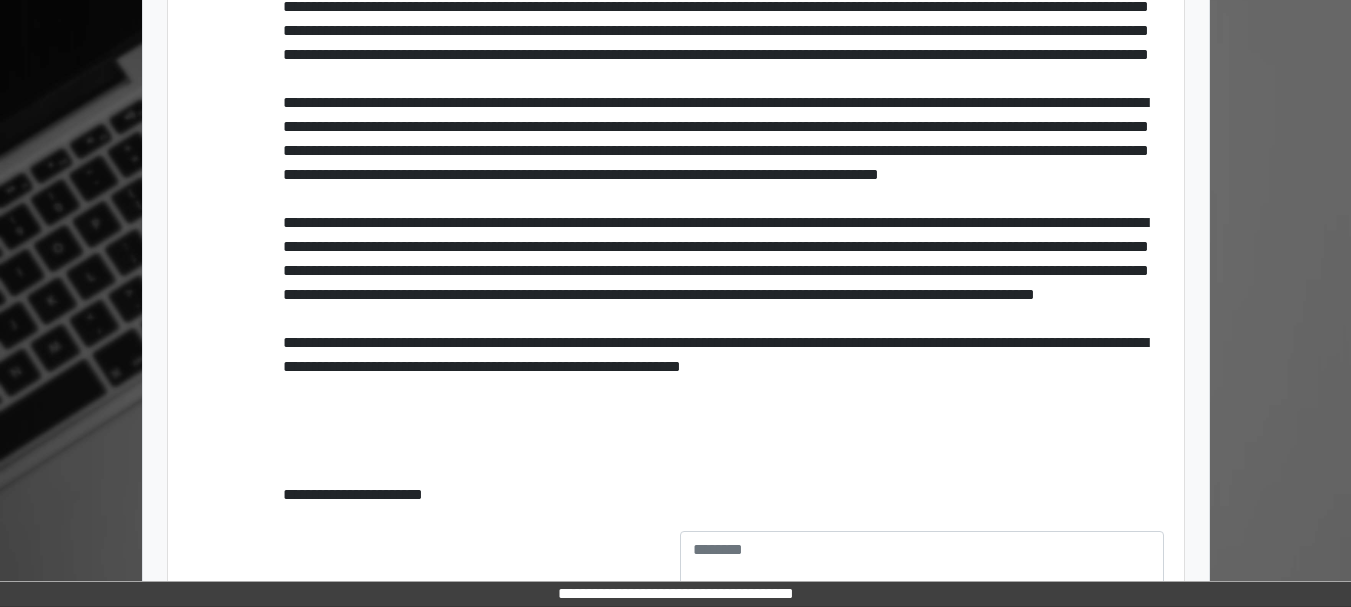 scroll, scrollTop: 914, scrollLeft: 0, axis: vertical 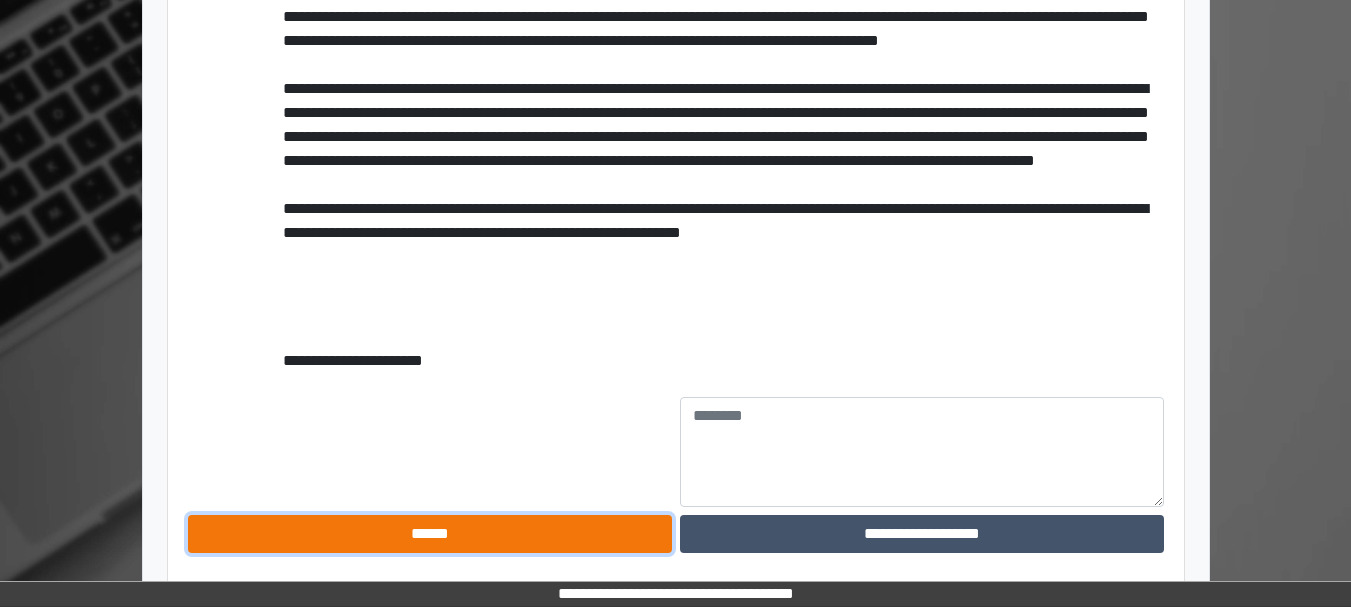 click on "******" at bounding box center (430, 534) 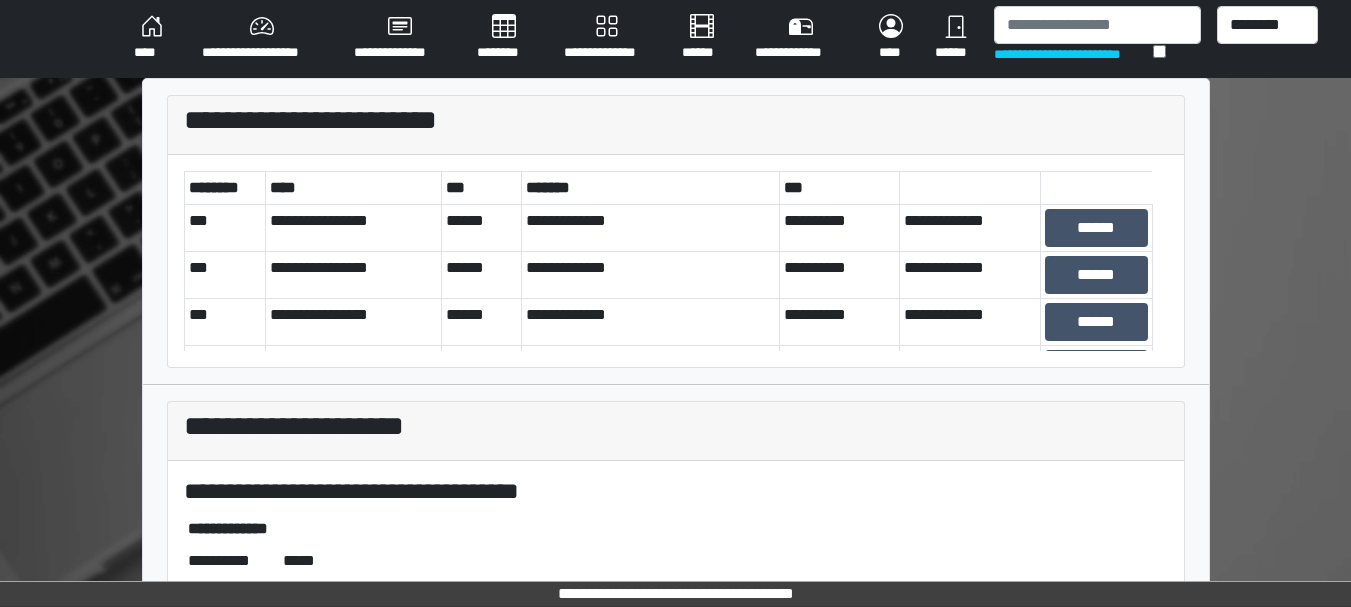 scroll, scrollTop: 1, scrollLeft: 0, axis: vertical 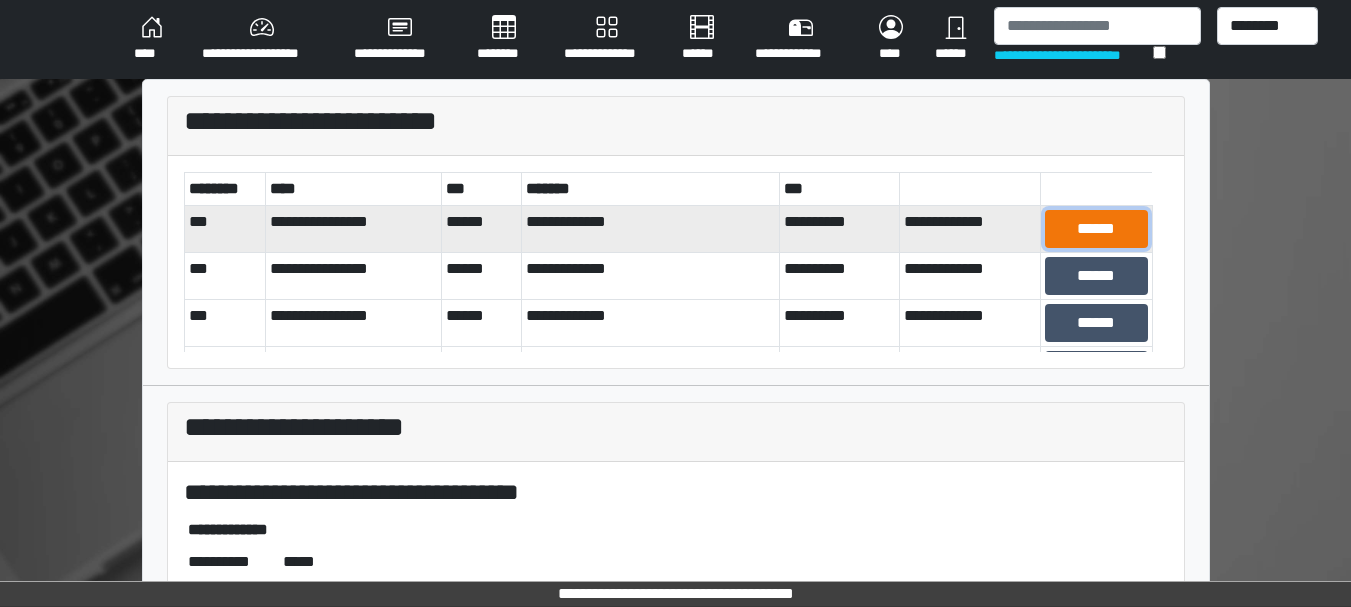 click on "******" at bounding box center [1096, 229] 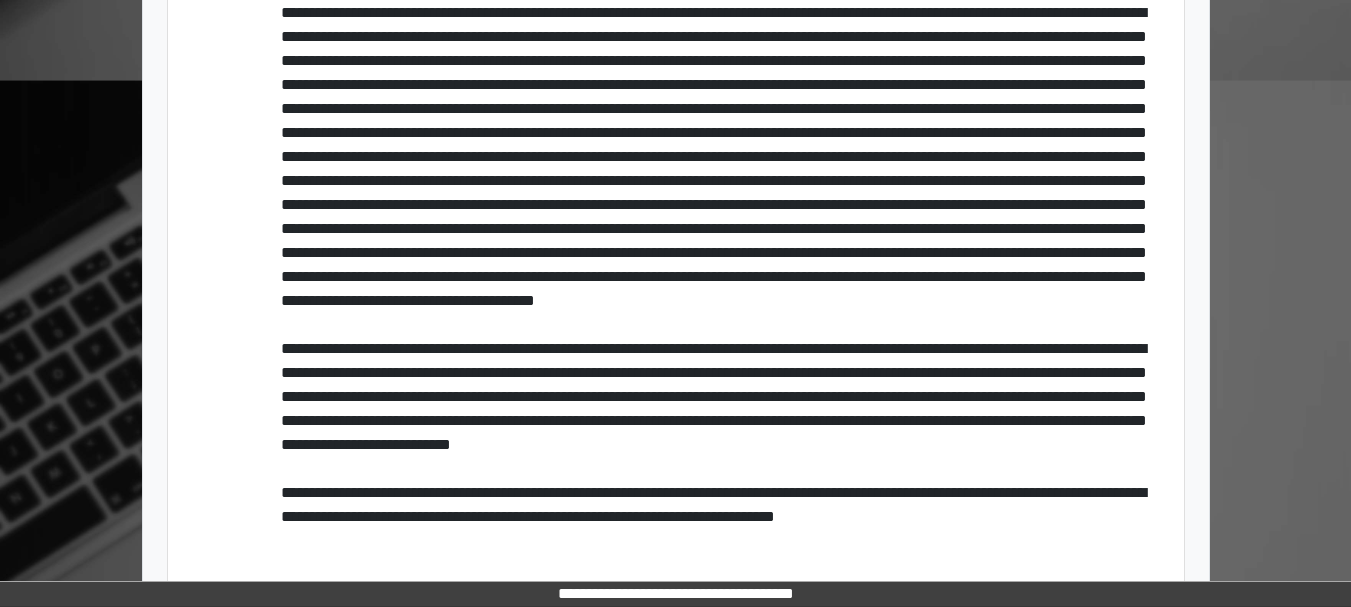 scroll, scrollTop: 890, scrollLeft: 0, axis: vertical 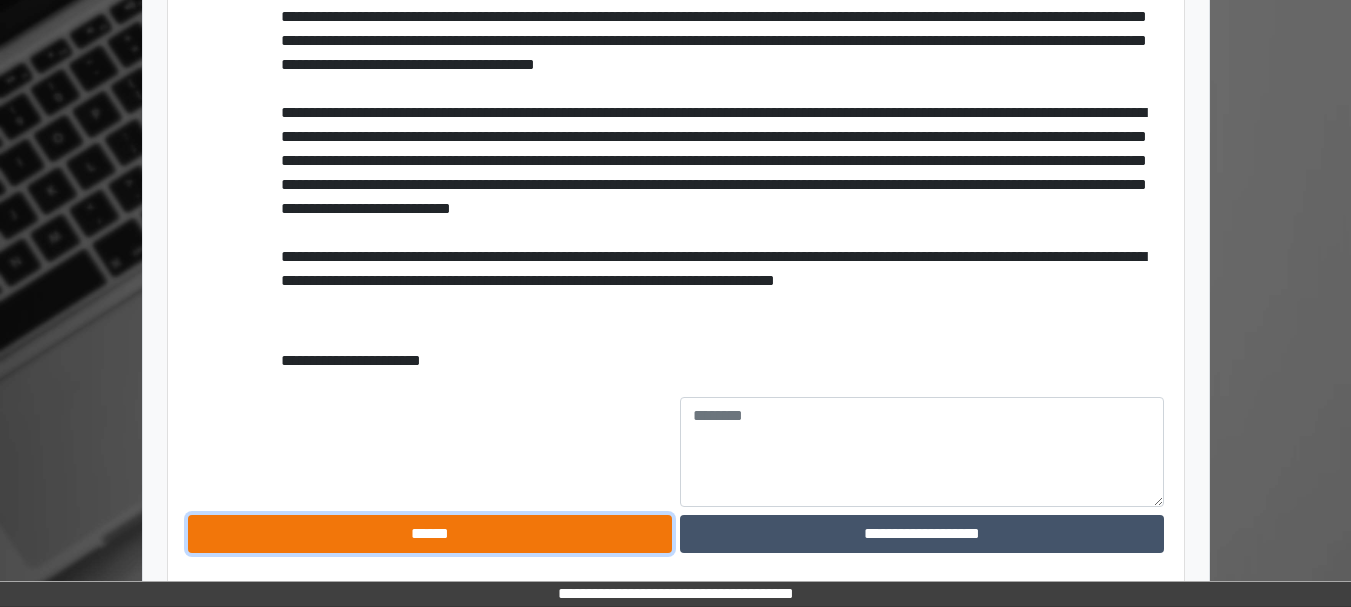 click on "******" at bounding box center [430, 534] 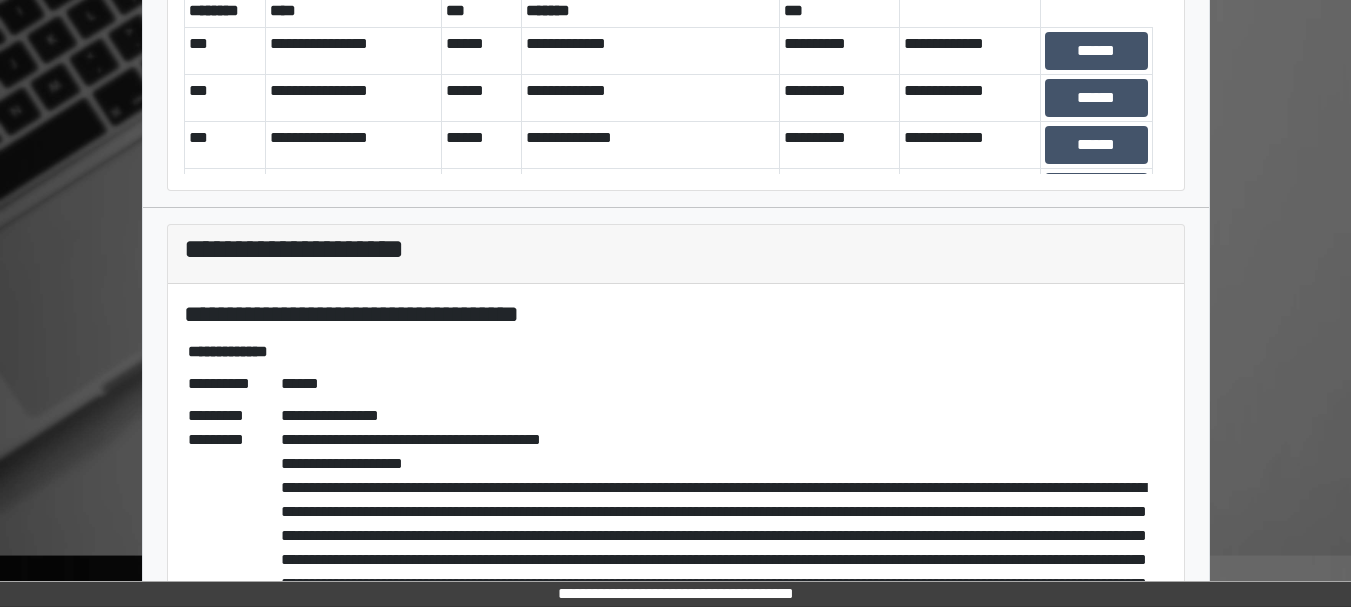 scroll, scrollTop: 102, scrollLeft: 0, axis: vertical 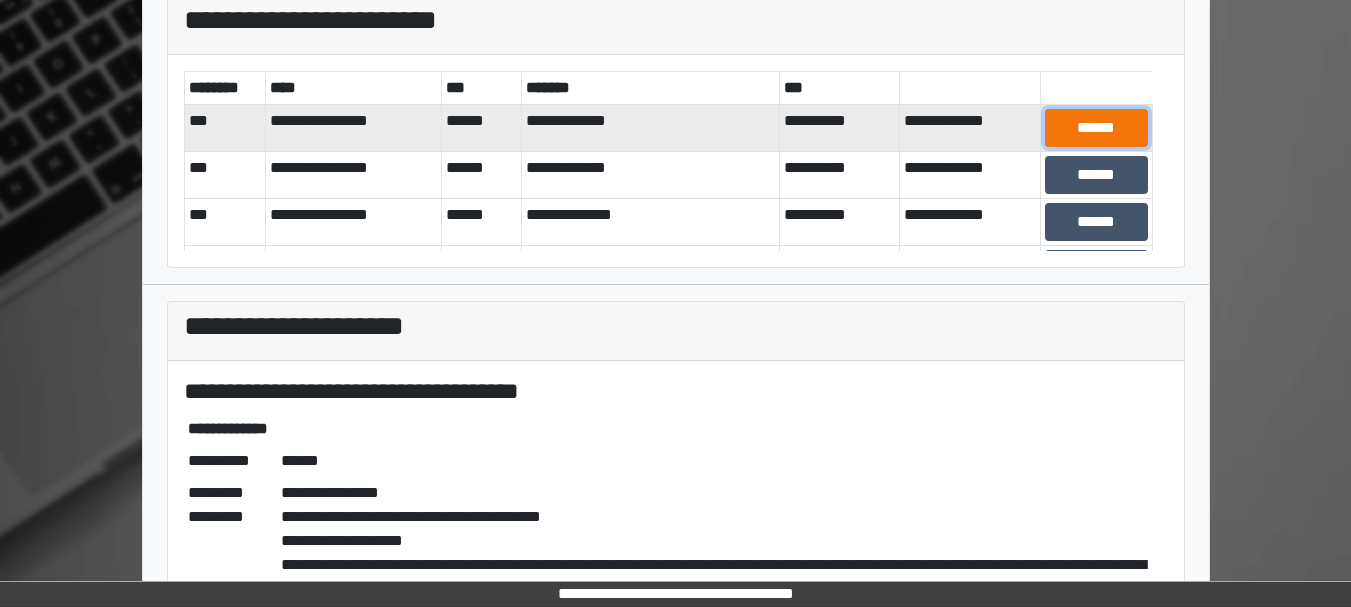 click on "******" at bounding box center [1096, 128] 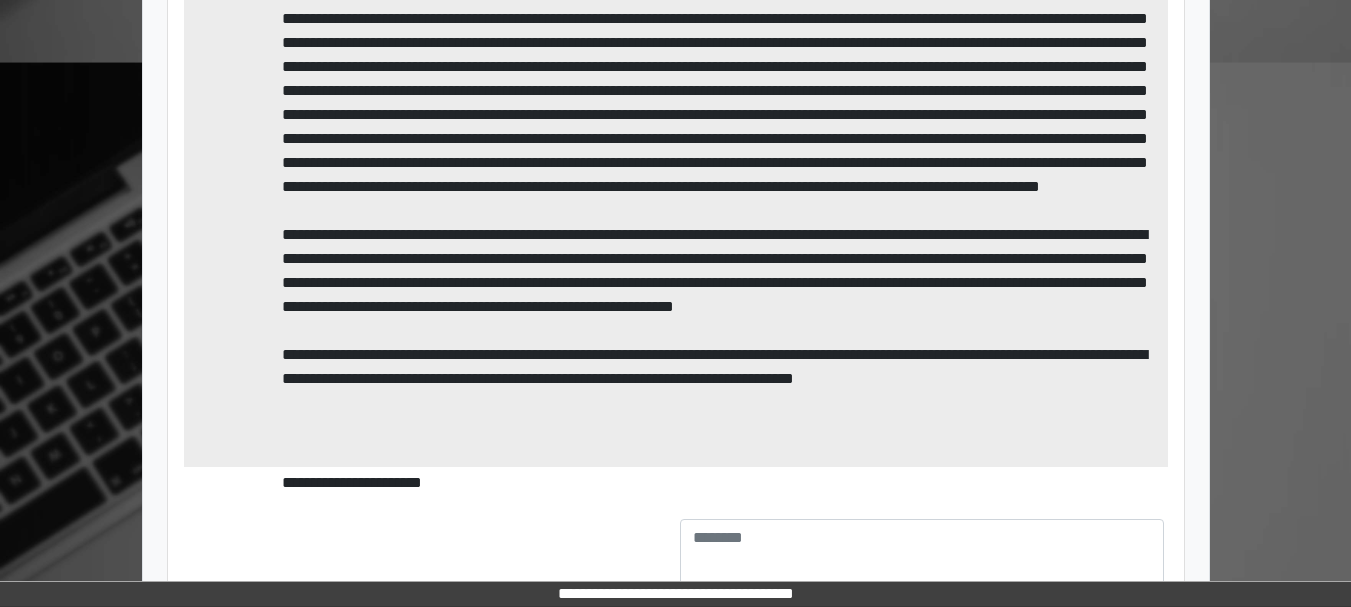 scroll, scrollTop: 794, scrollLeft: 0, axis: vertical 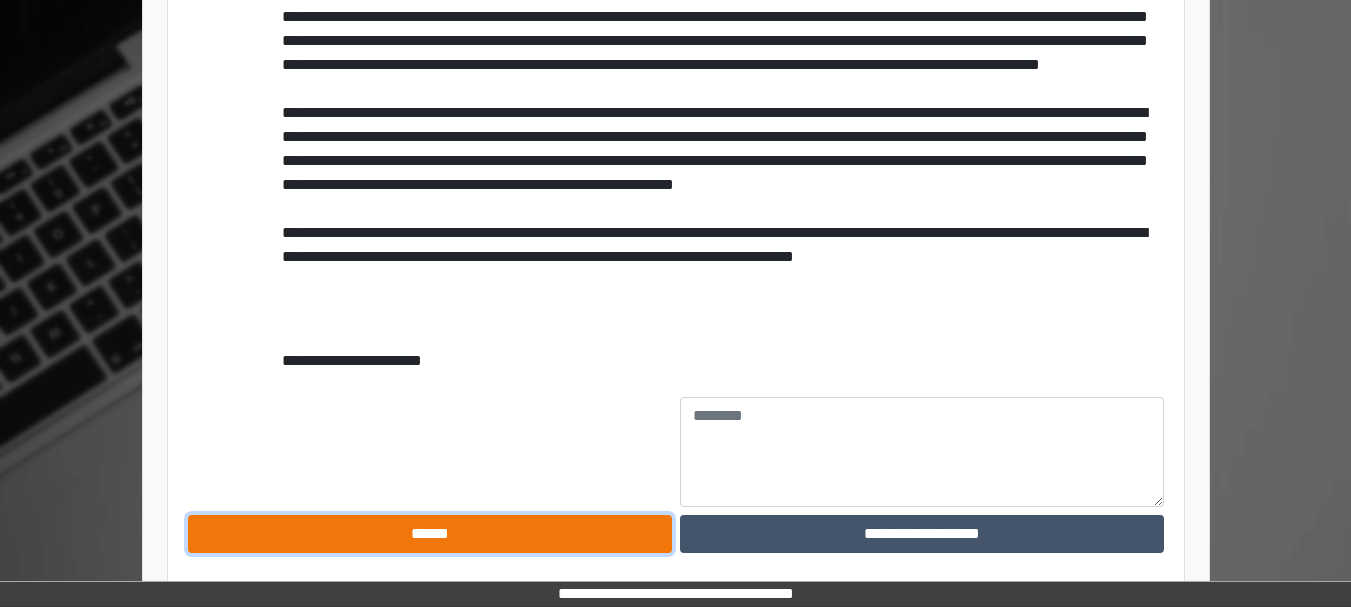 click on "******" at bounding box center [430, 534] 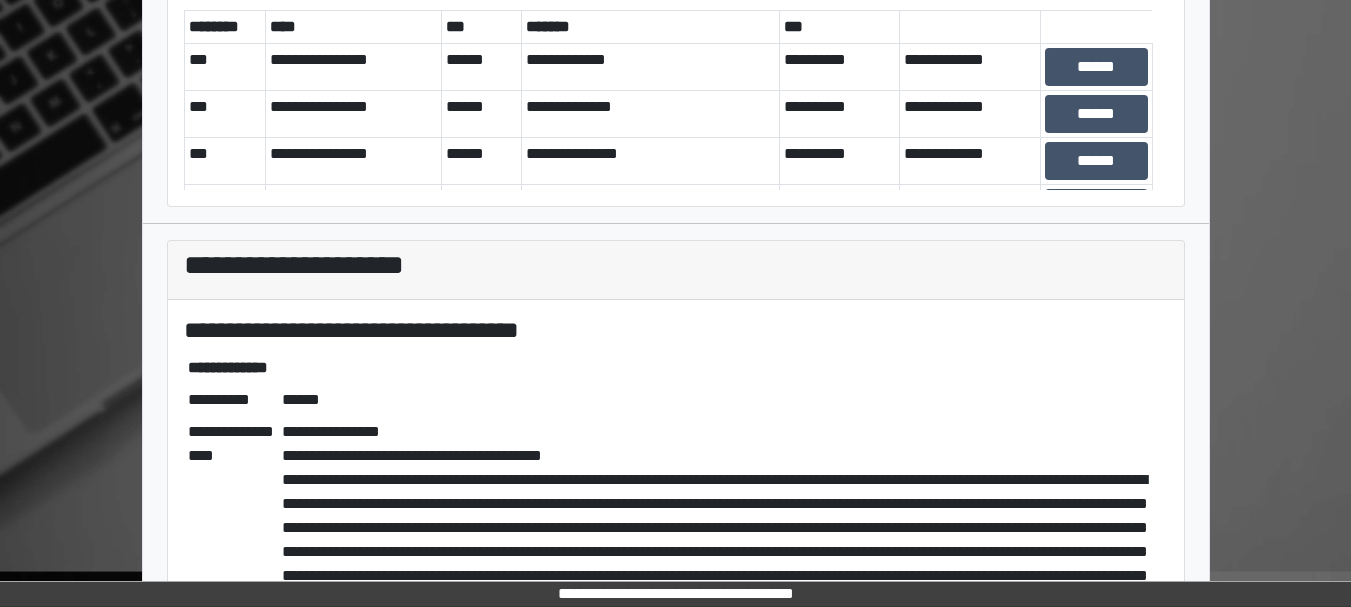 scroll, scrollTop: 162, scrollLeft: 0, axis: vertical 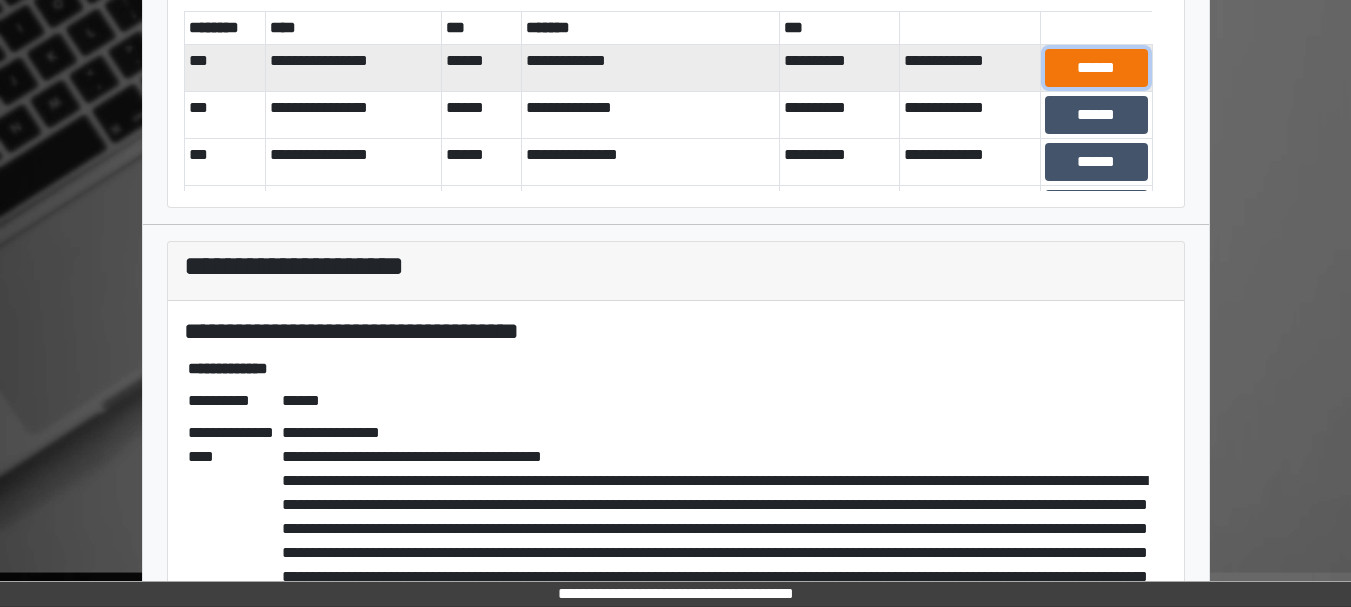 click on "******" at bounding box center (1096, 68) 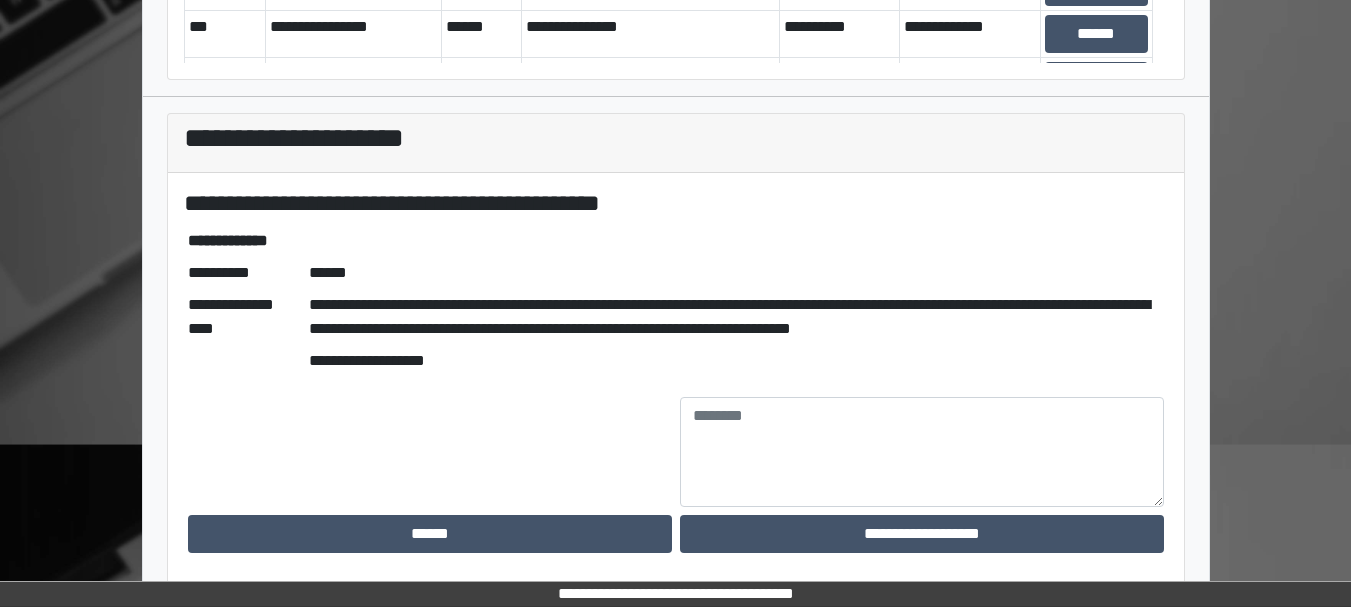 scroll, scrollTop: 289, scrollLeft: 0, axis: vertical 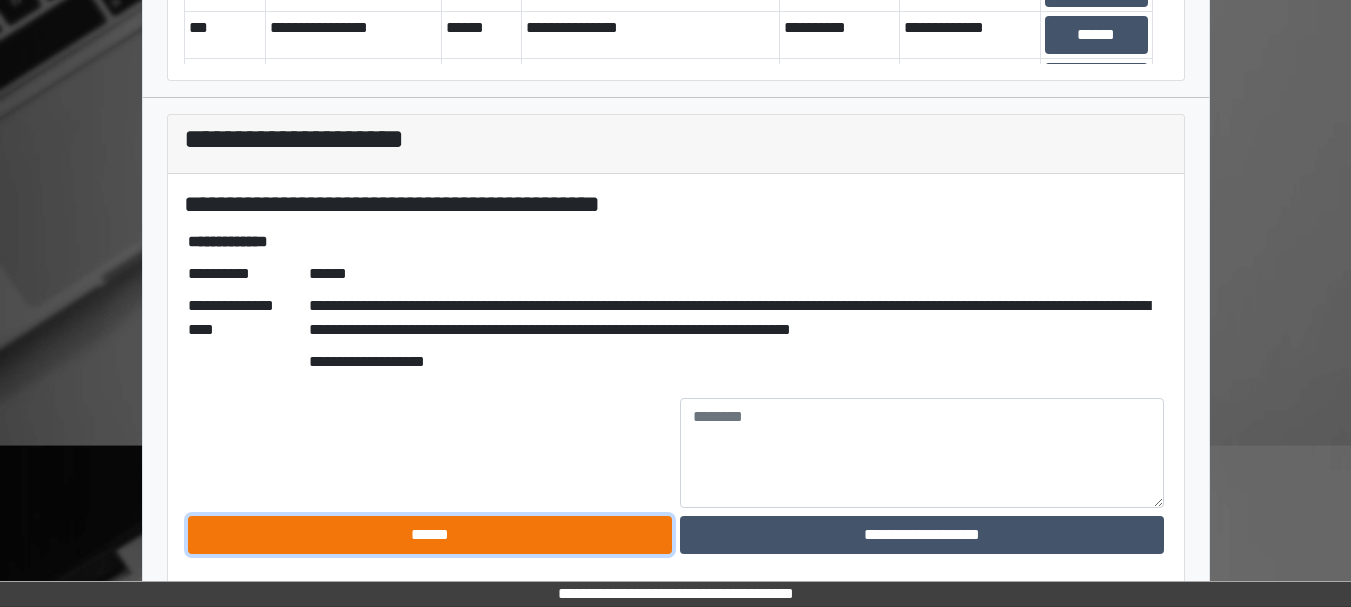 click on "******" at bounding box center [430, 535] 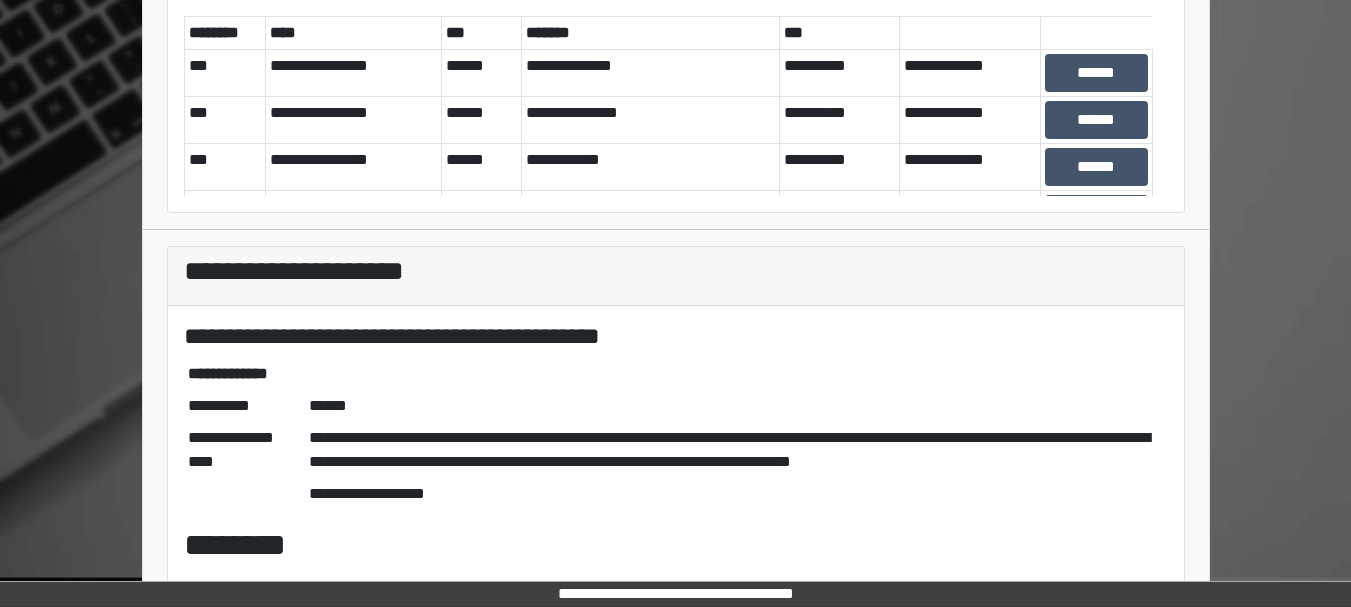 scroll, scrollTop: 157, scrollLeft: 0, axis: vertical 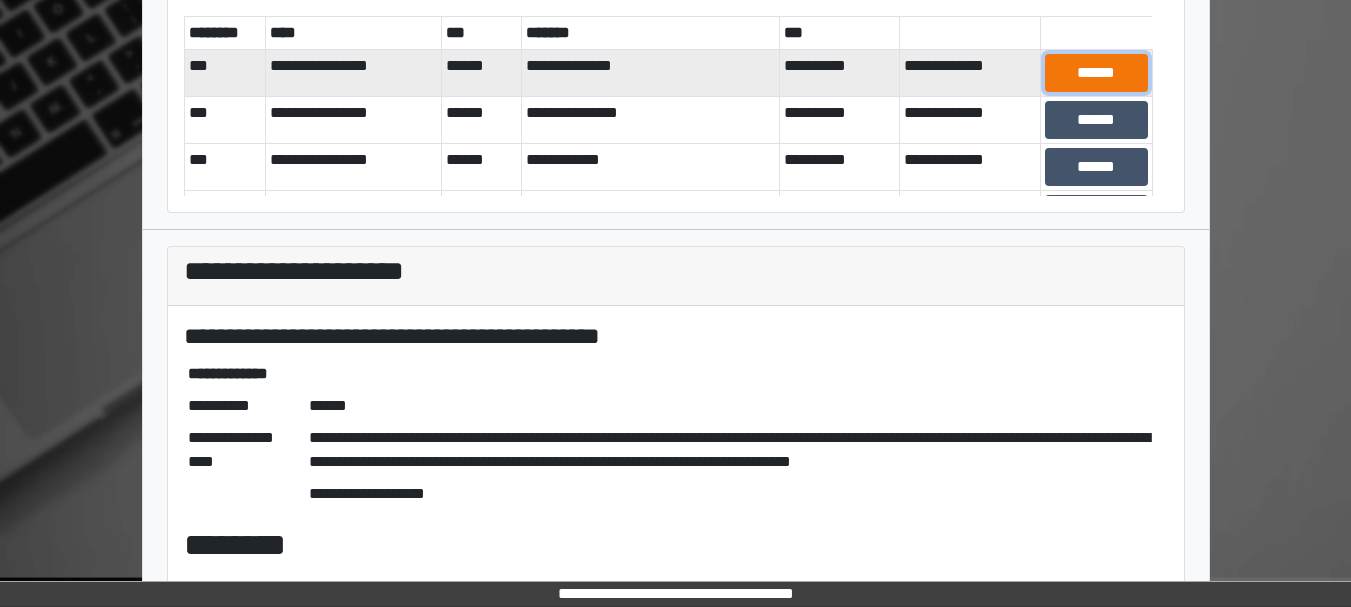 click on "******" at bounding box center (1096, 73) 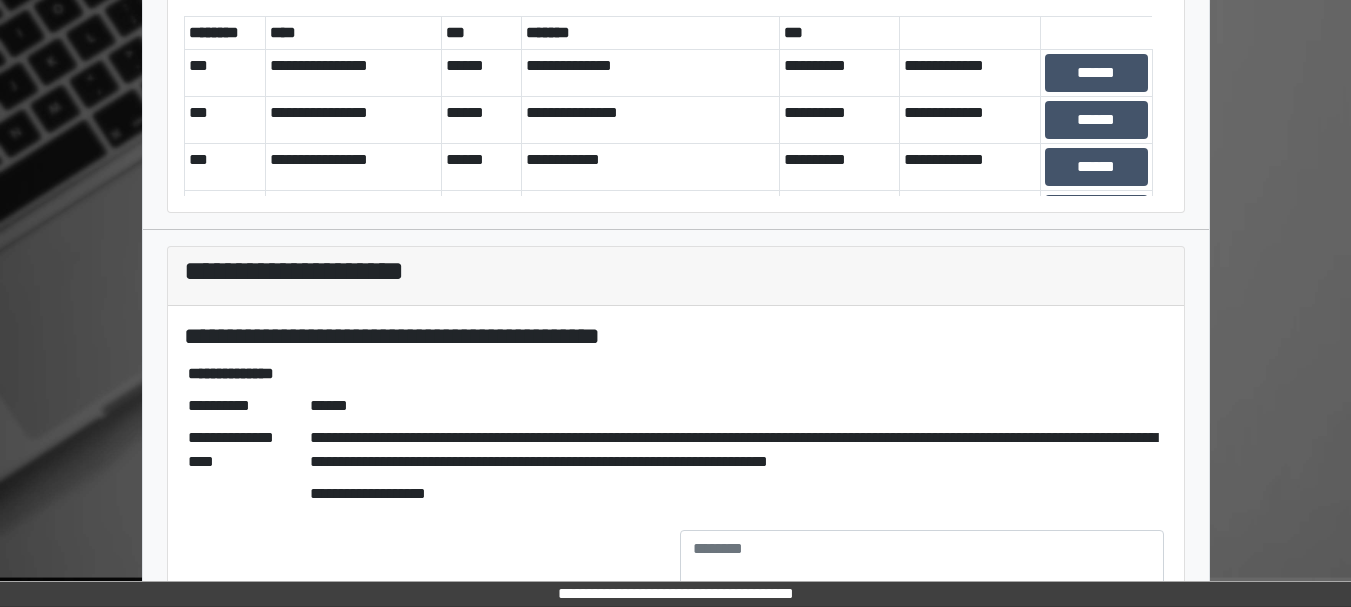 scroll, scrollTop: 290, scrollLeft: 0, axis: vertical 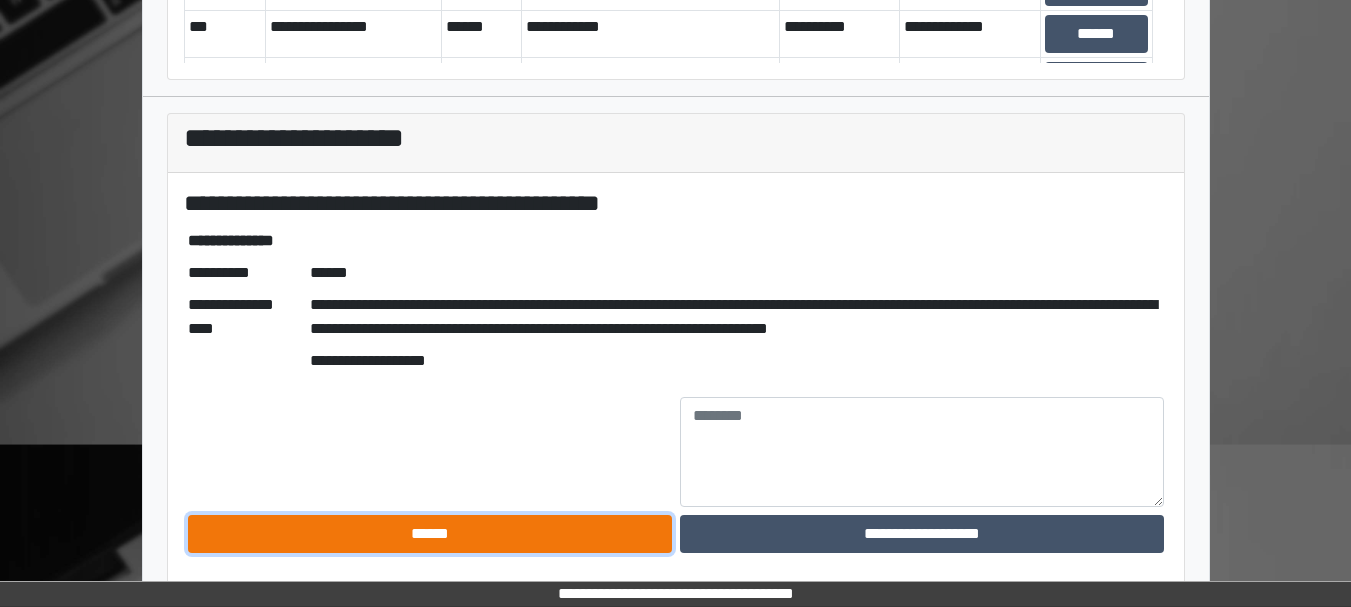 click on "******" at bounding box center [430, 534] 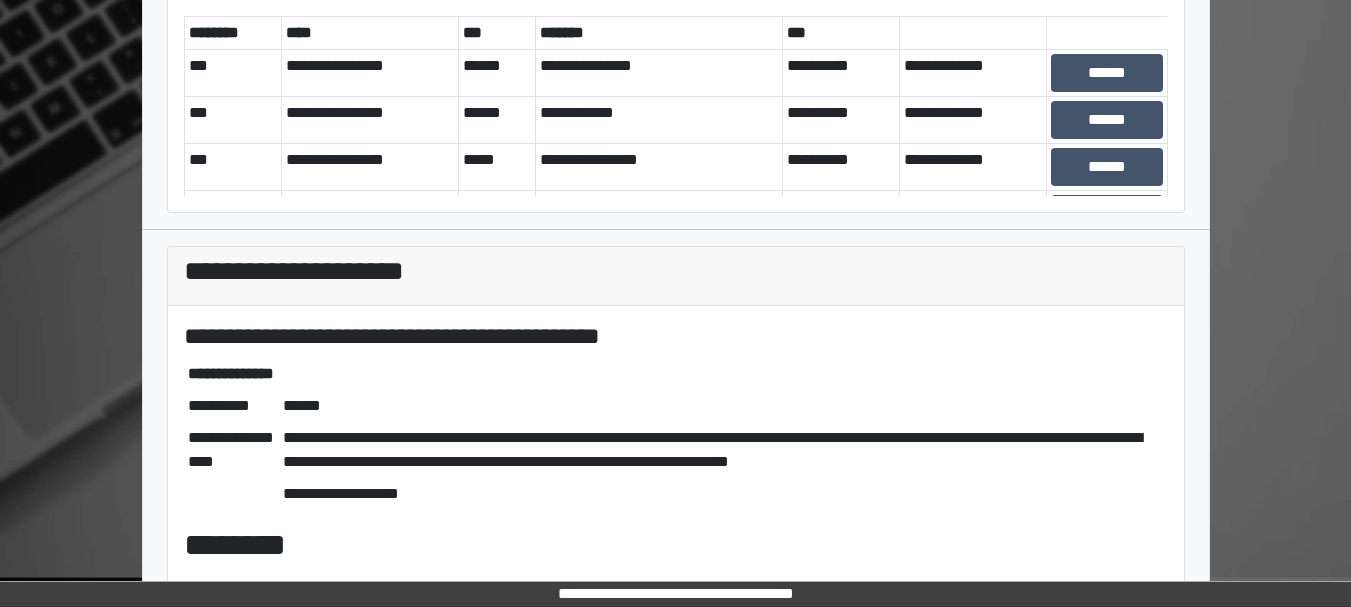 scroll, scrollTop: 157, scrollLeft: 0, axis: vertical 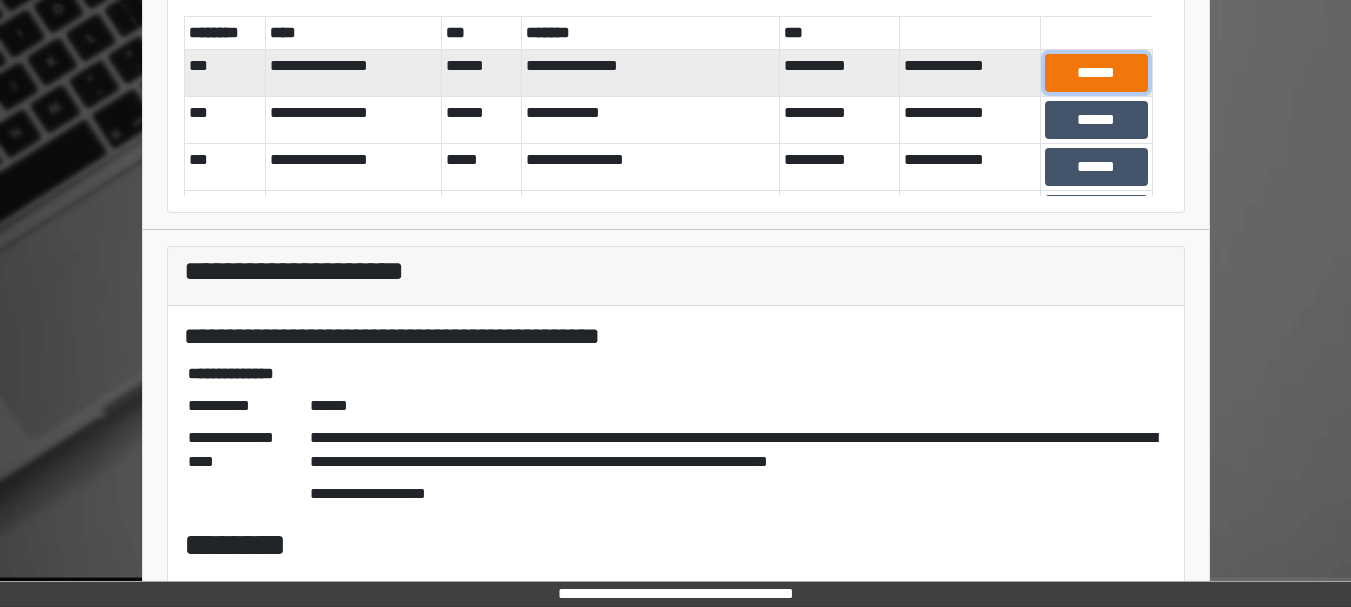 click on "******" at bounding box center [1096, 73] 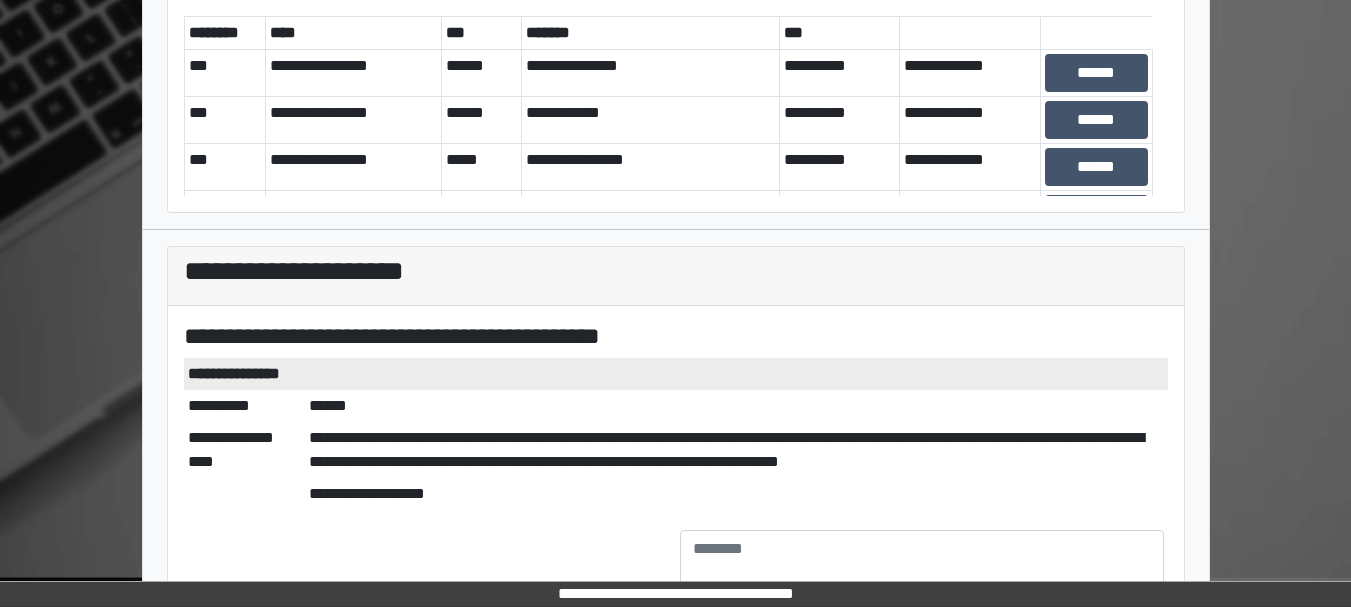 scroll, scrollTop: 290, scrollLeft: 0, axis: vertical 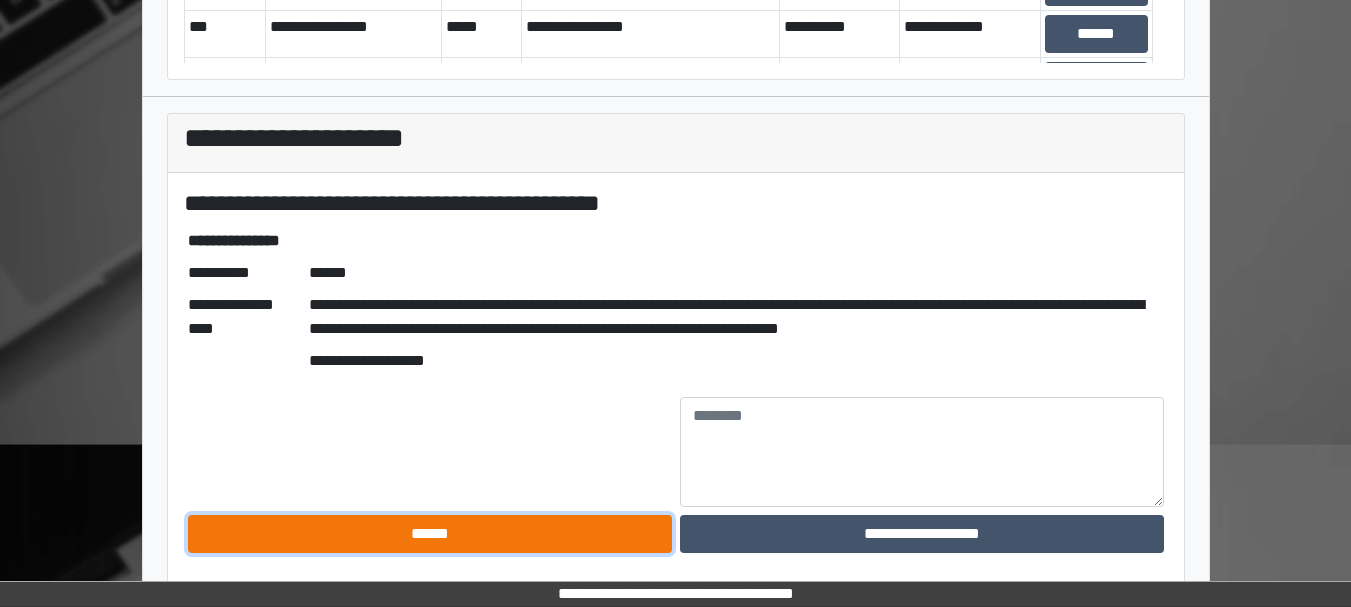click on "******" at bounding box center (430, 534) 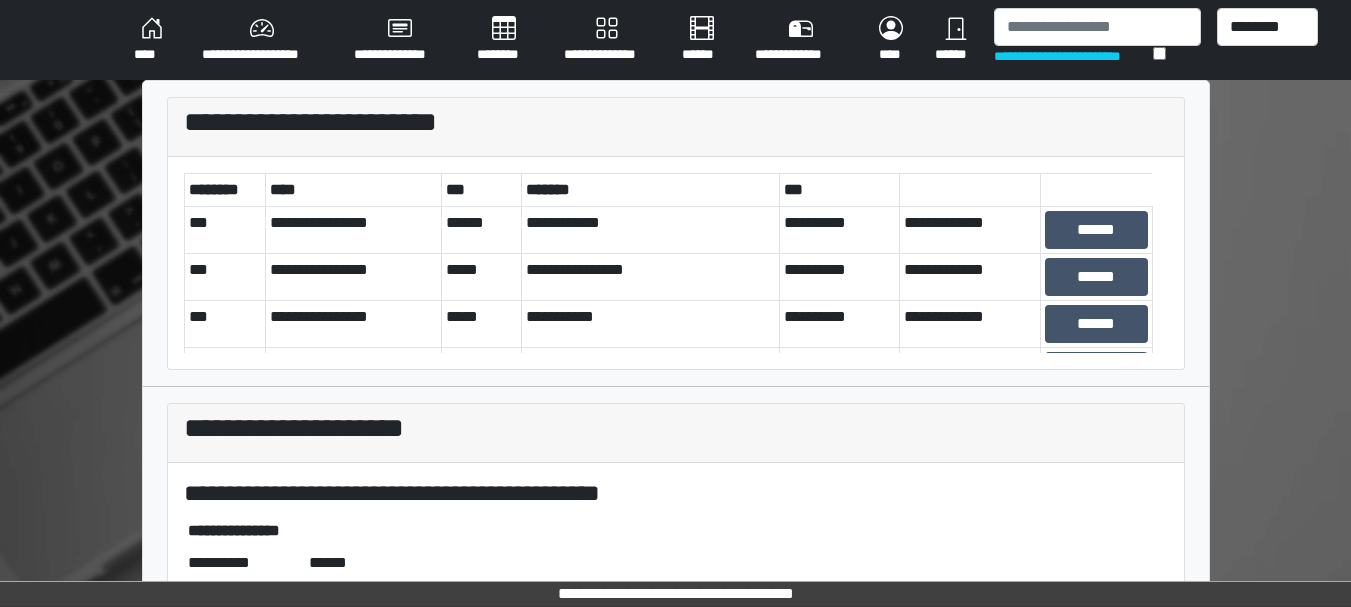 scroll, scrollTop: 1, scrollLeft: 0, axis: vertical 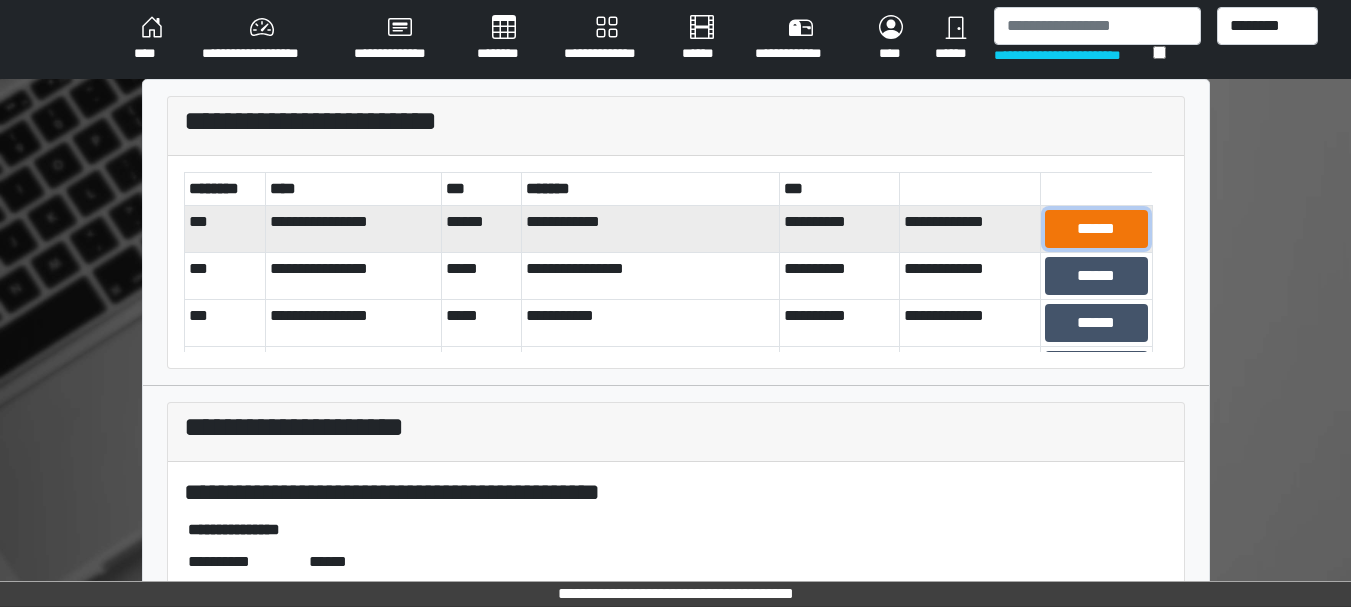 click on "******" at bounding box center [1096, 229] 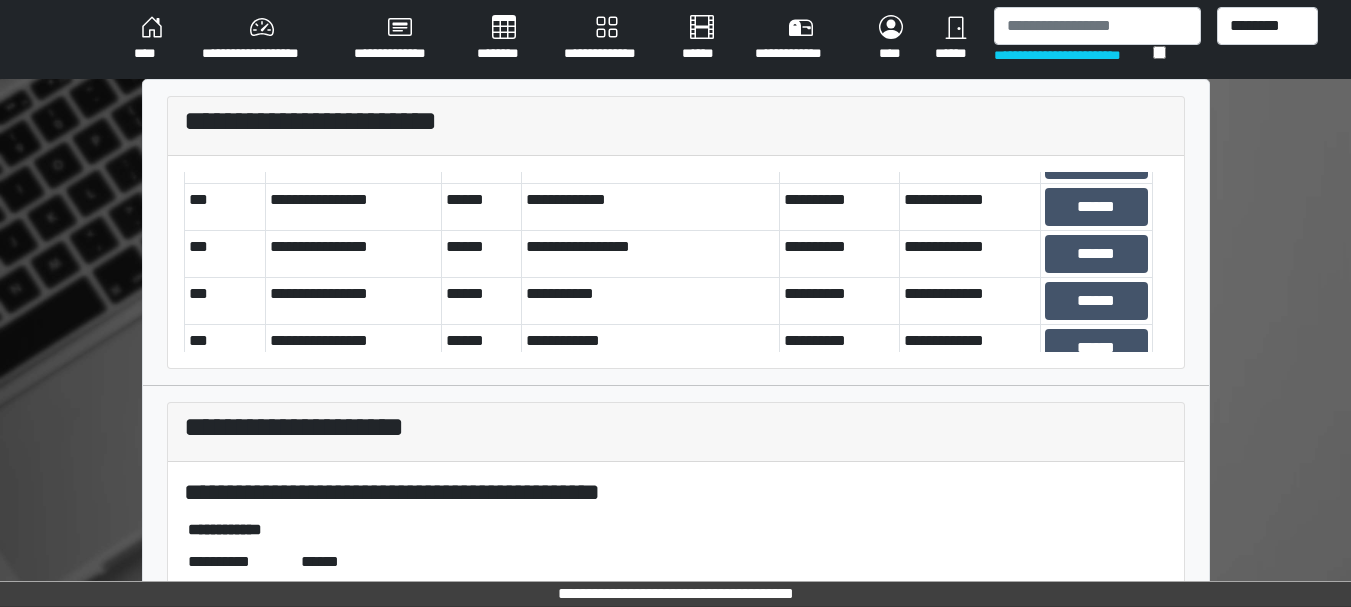 scroll, scrollTop: 164, scrollLeft: 0, axis: vertical 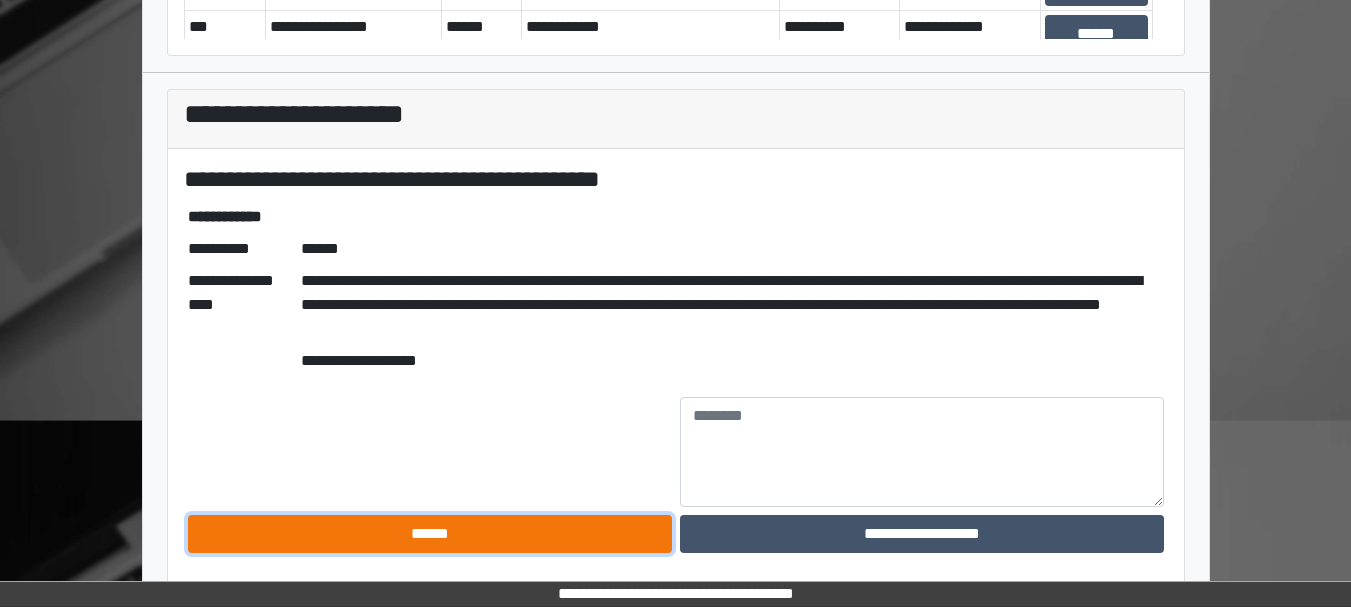 click on "******" at bounding box center [430, 534] 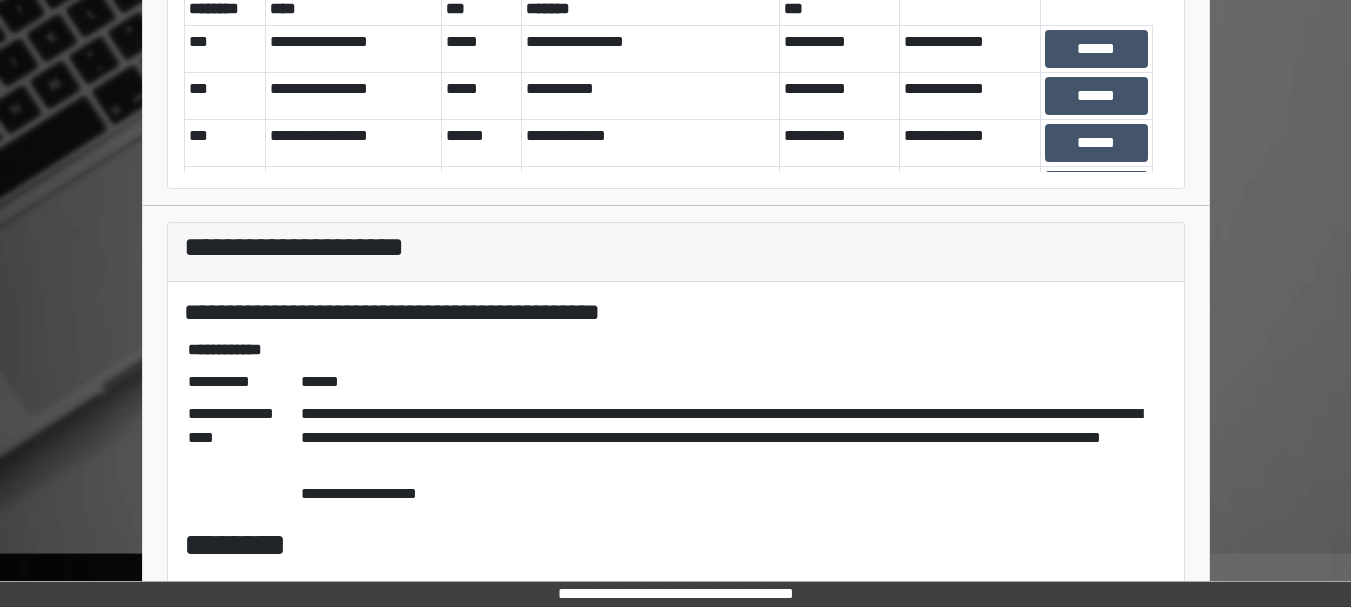 scroll, scrollTop: 181, scrollLeft: 0, axis: vertical 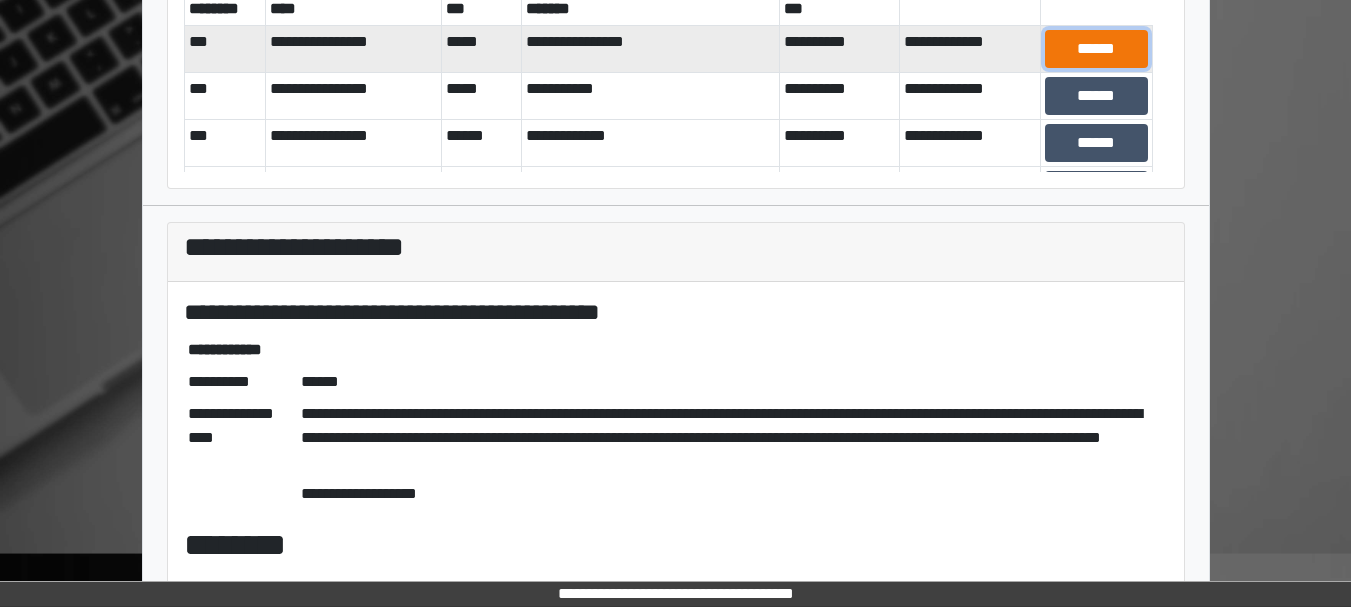 click on "******" at bounding box center [1096, 49] 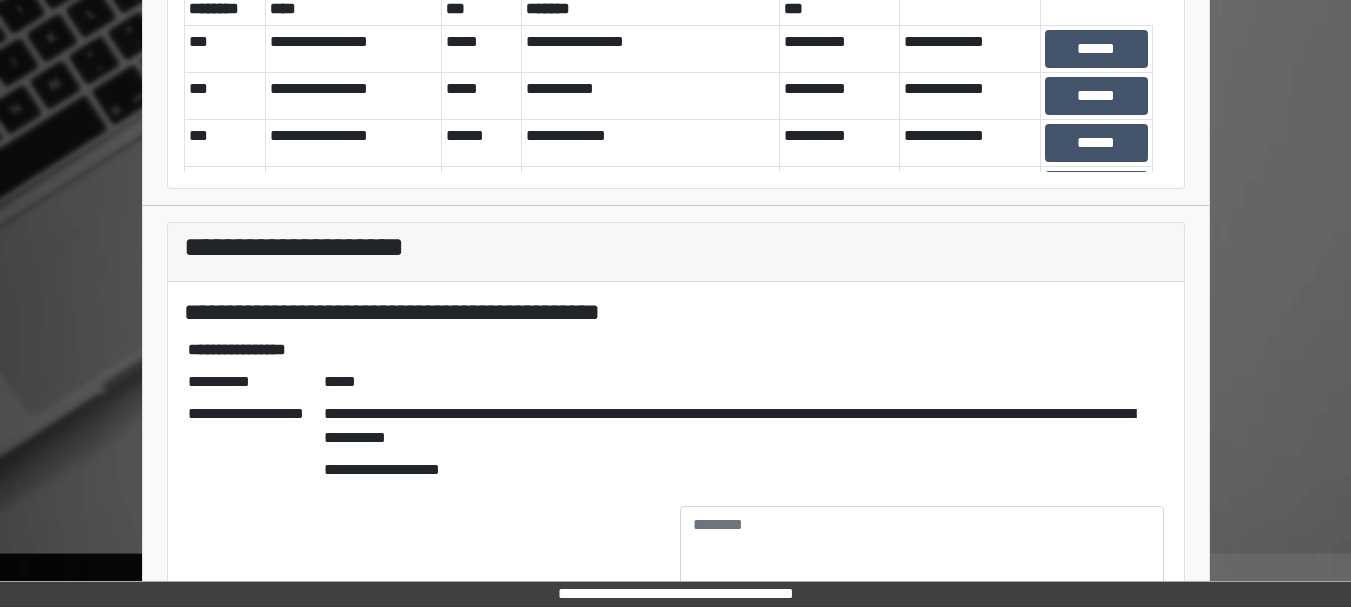 scroll, scrollTop: 290, scrollLeft: 0, axis: vertical 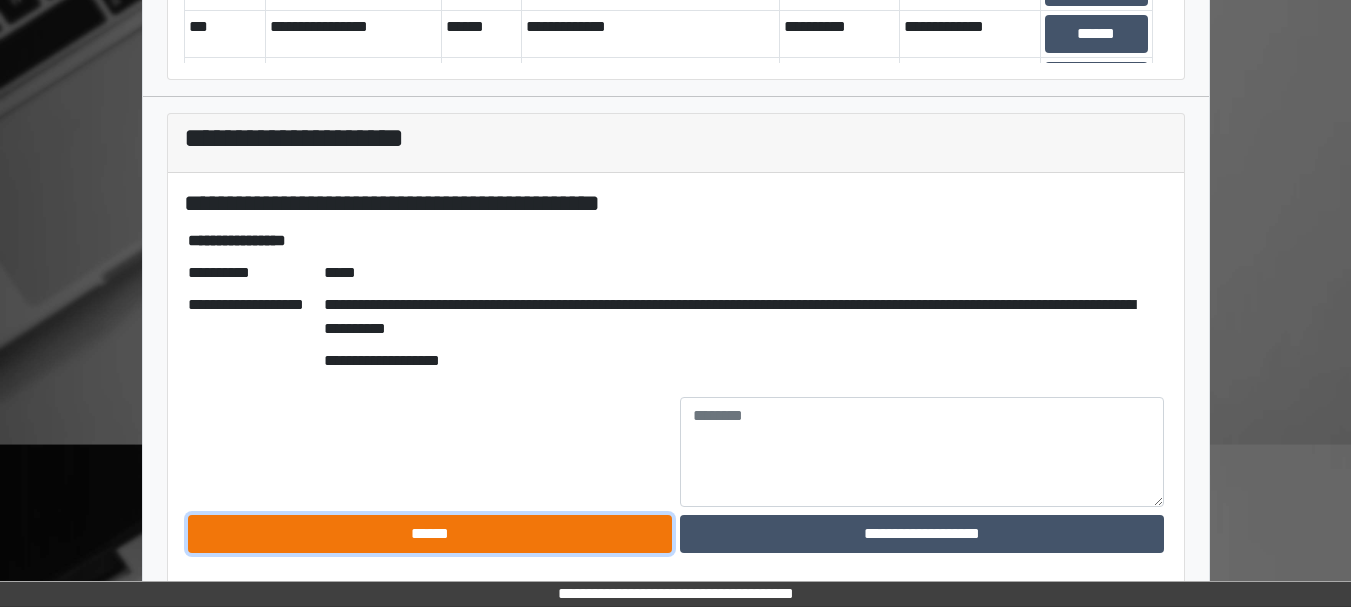 click on "******" at bounding box center [430, 534] 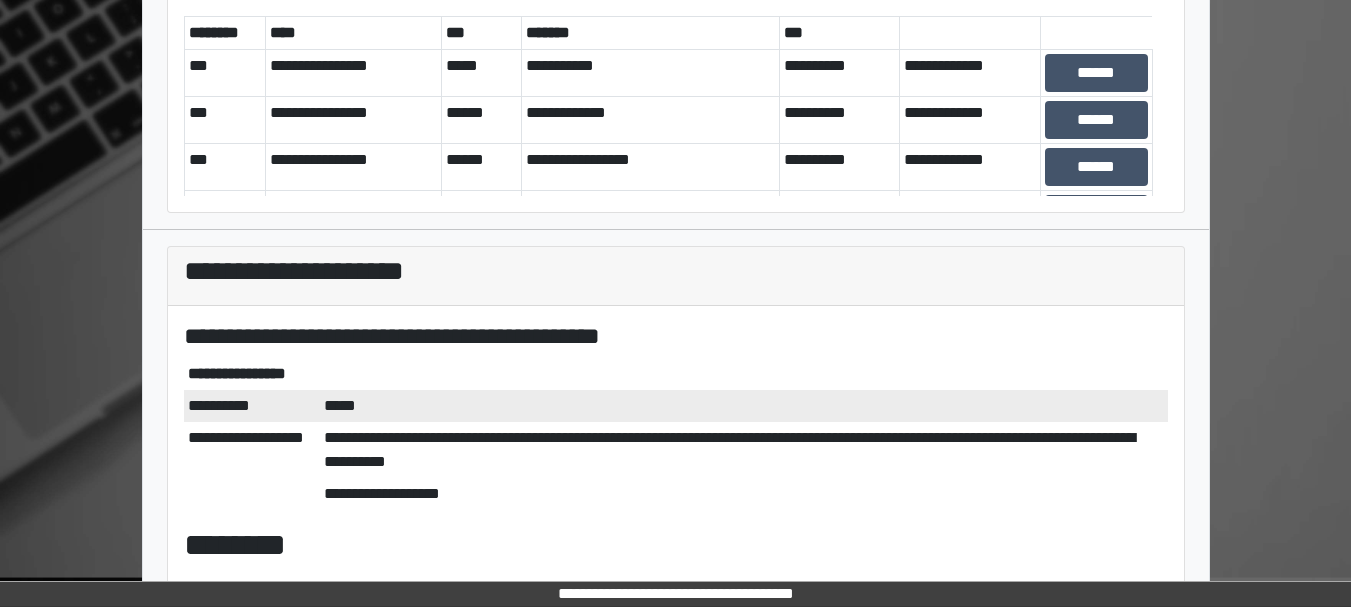 scroll, scrollTop: 0, scrollLeft: 0, axis: both 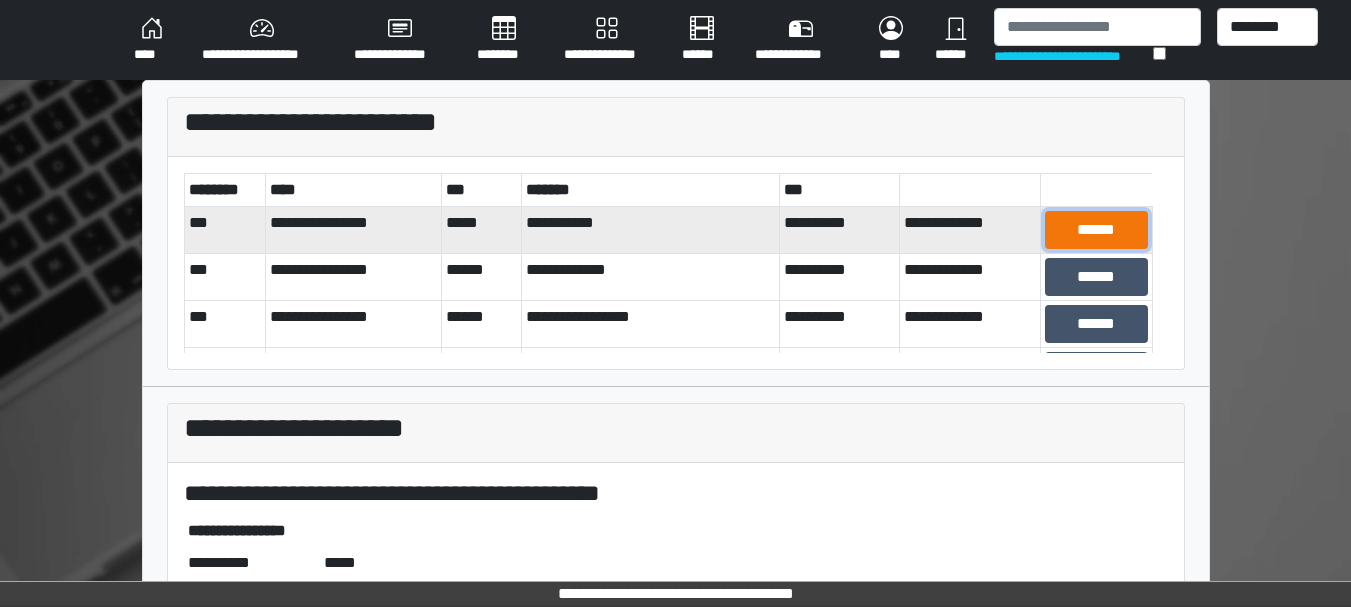 click on "******" at bounding box center (1096, 230) 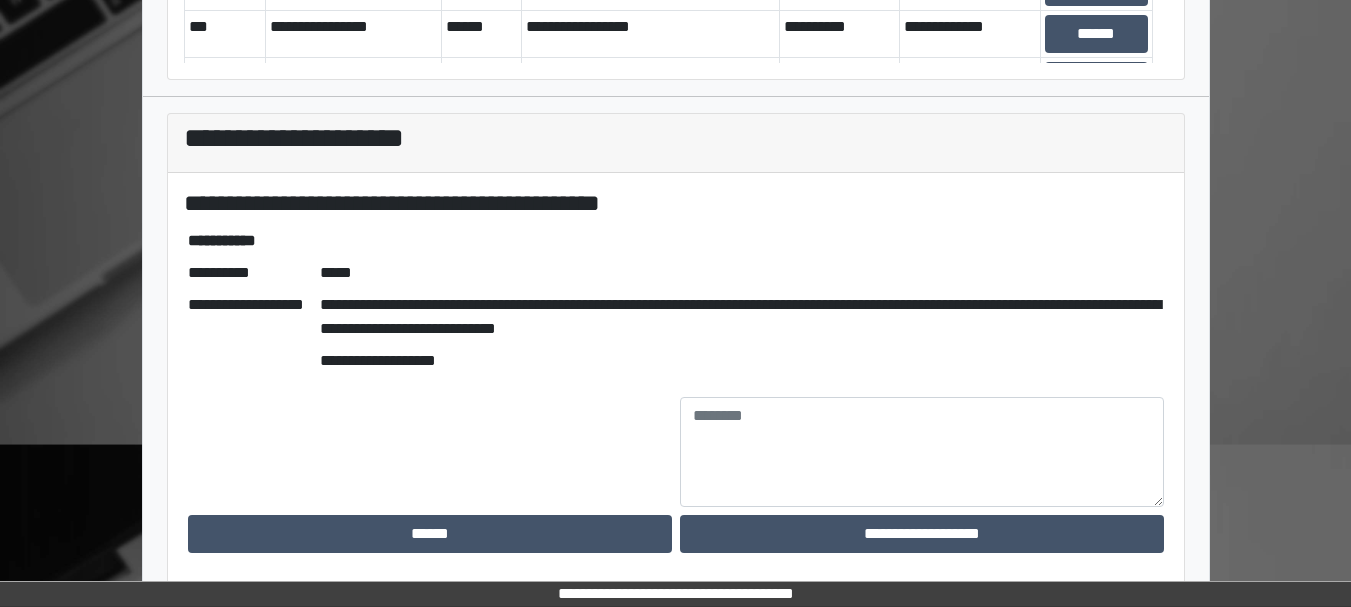scroll, scrollTop: 289, scrollLeft: 0, axis: vertical 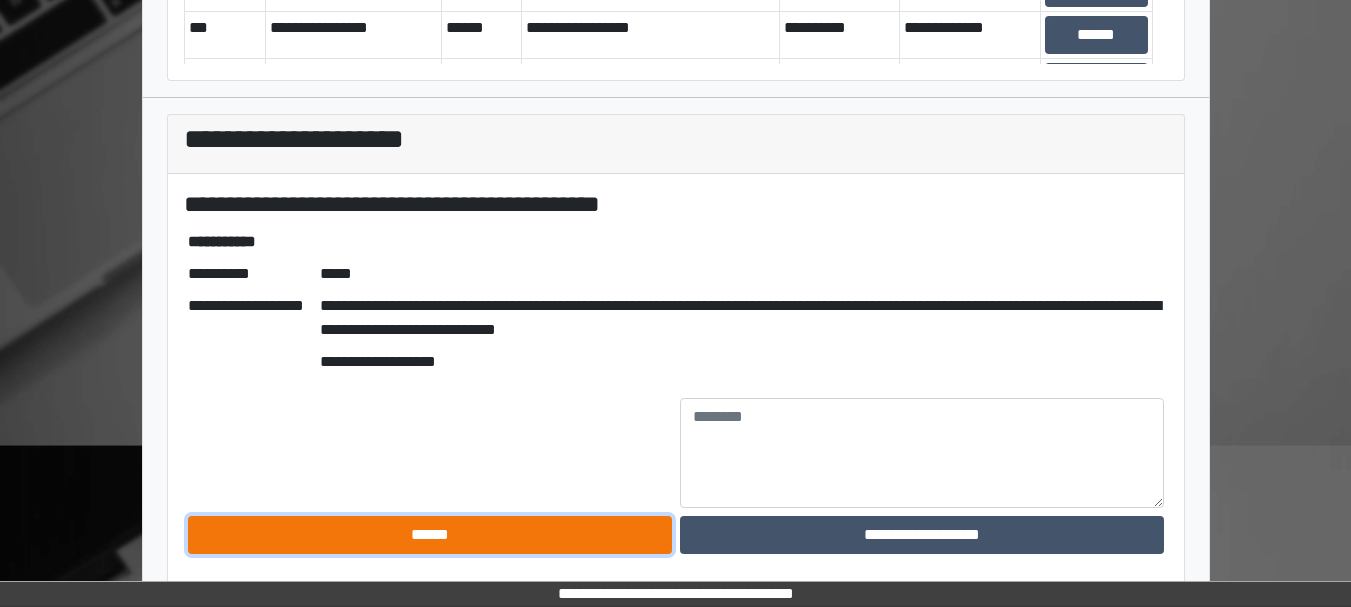 click on "******" at bounding box center [430, 535] 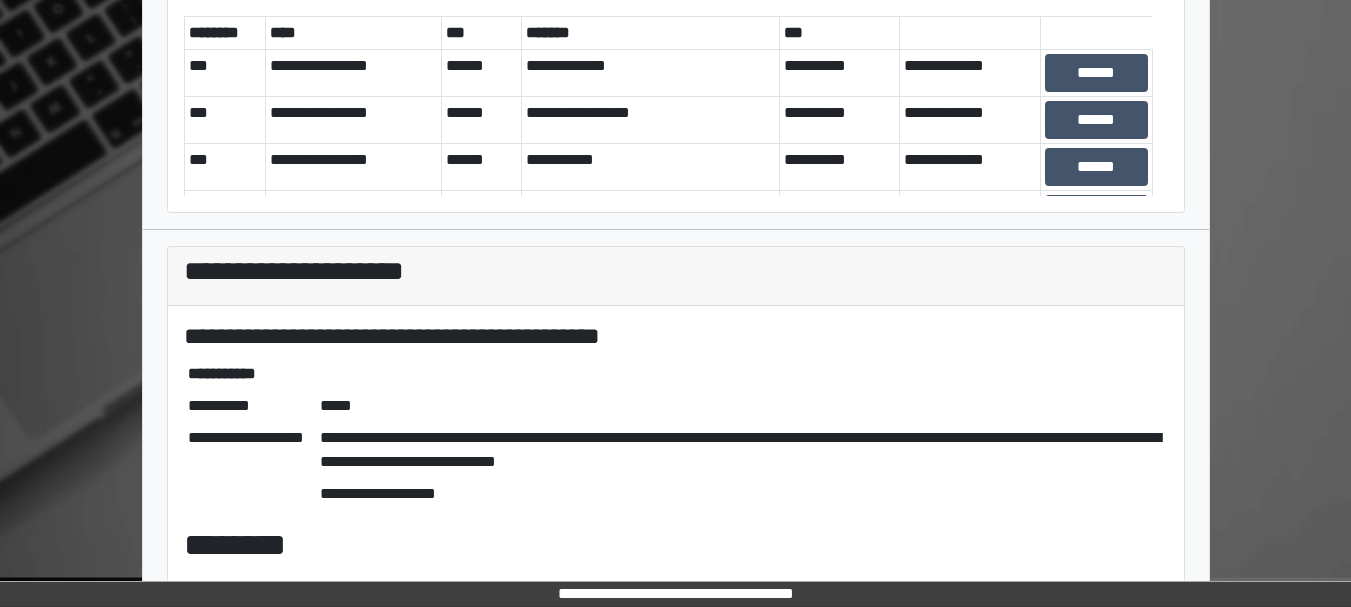 scroll, scrollTop: 157, scrollLeft: 0, axis: vertical 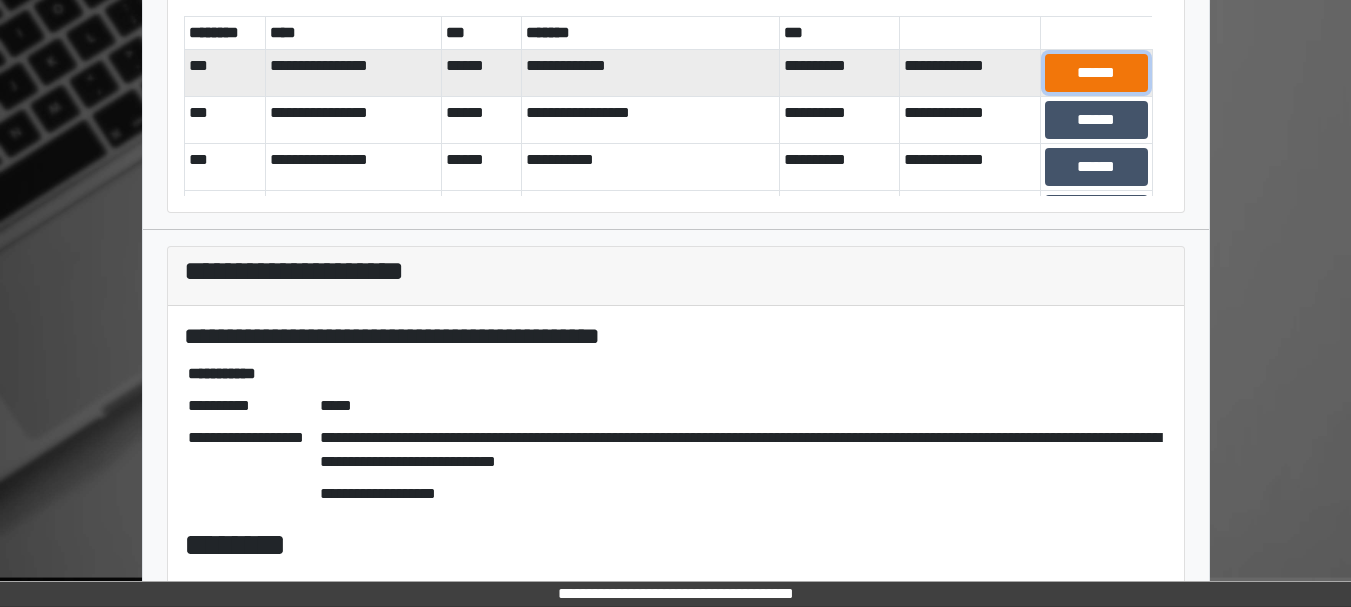 click on "******" at bounding box center (1096, 73) 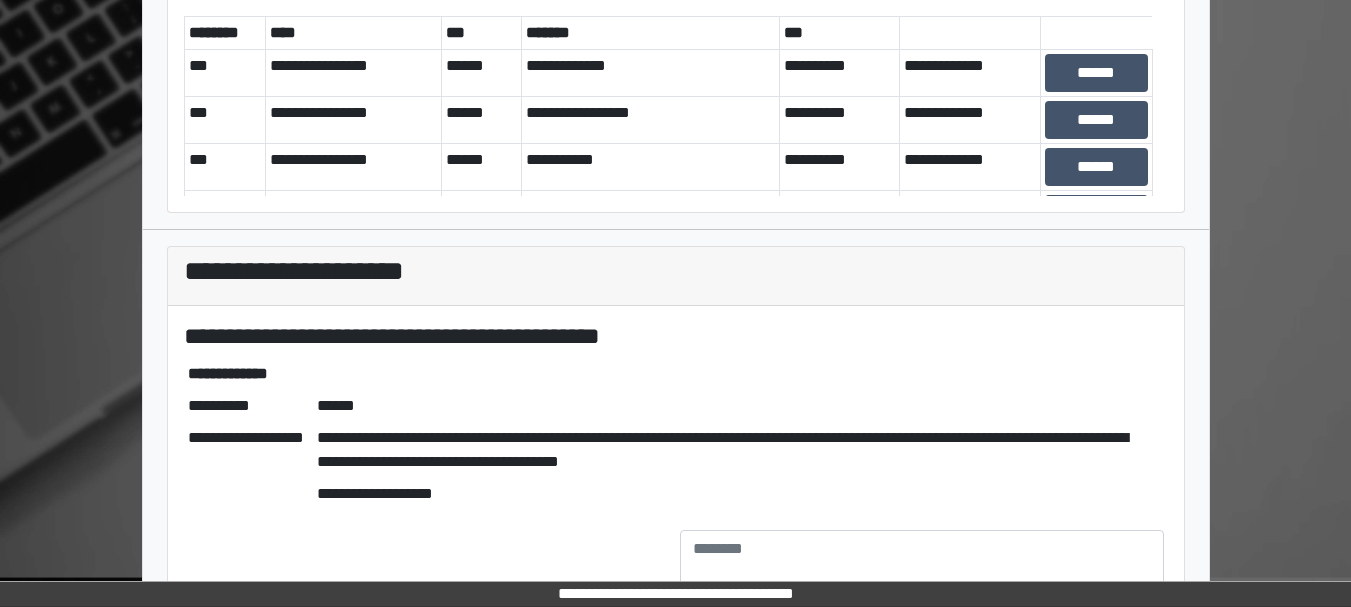 scroll, scrollTop: 290, scrollLeft: 0, axis: vertical 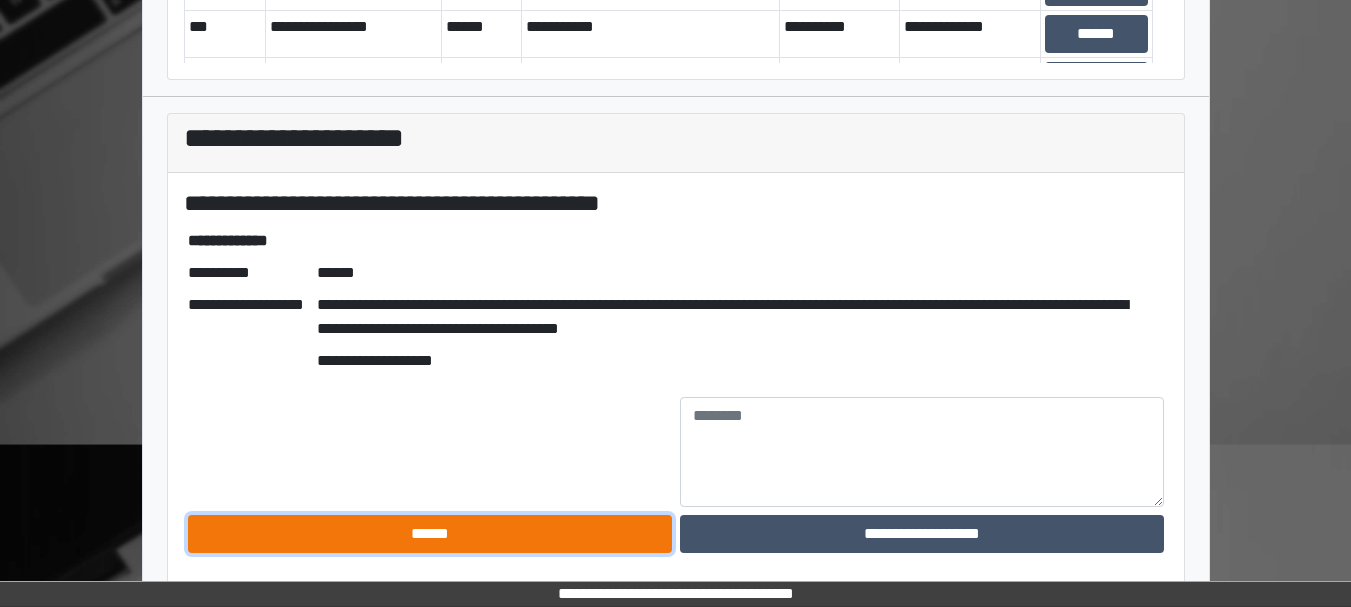 click on "******" at bounding box center [430, 534] 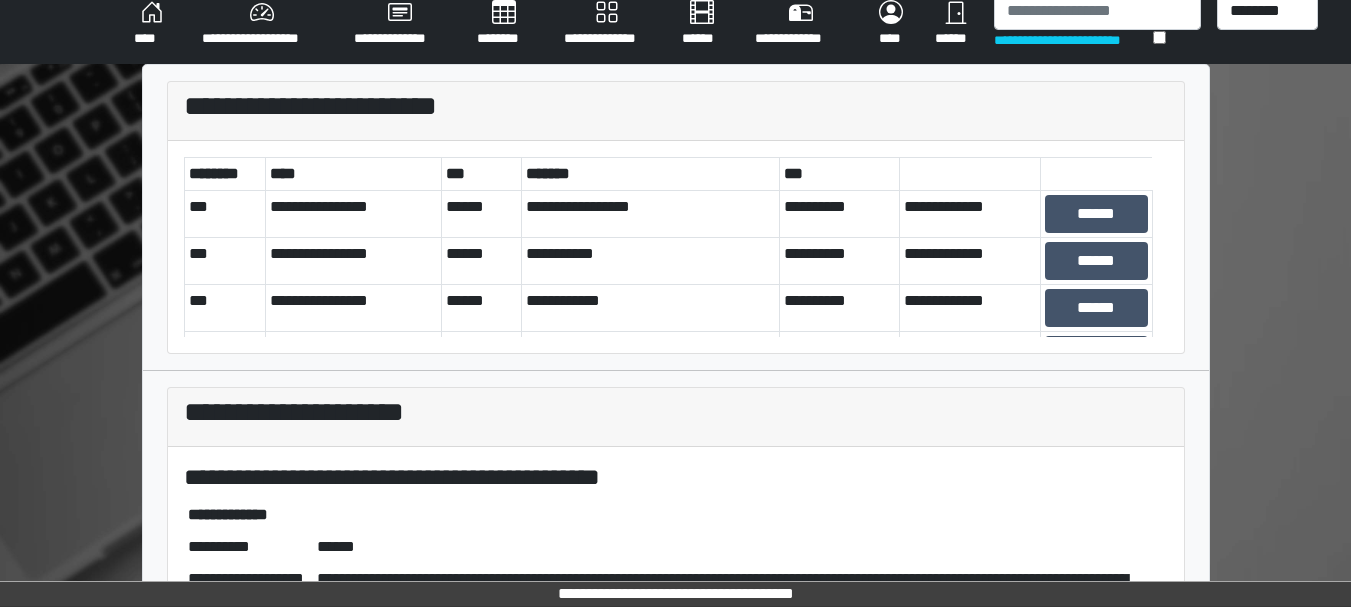 scroll, scrollTop: 15, scrollLeft: 0, axis: vertical 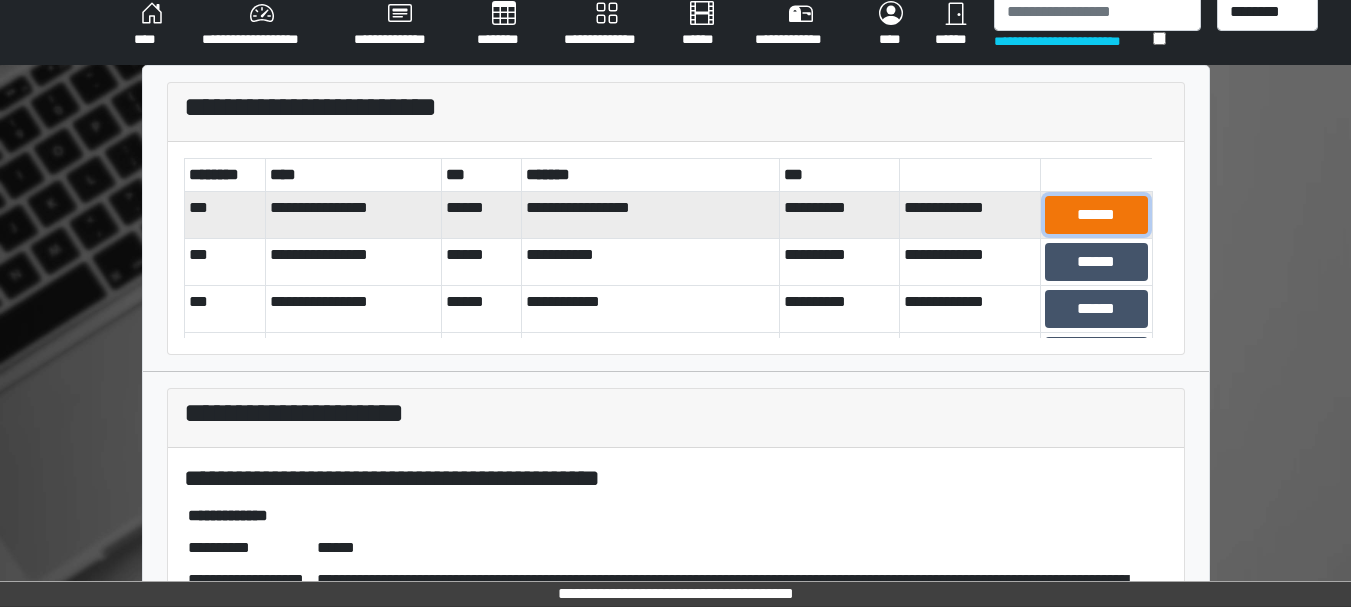 click on "******" at bounding box center (1096, 215) 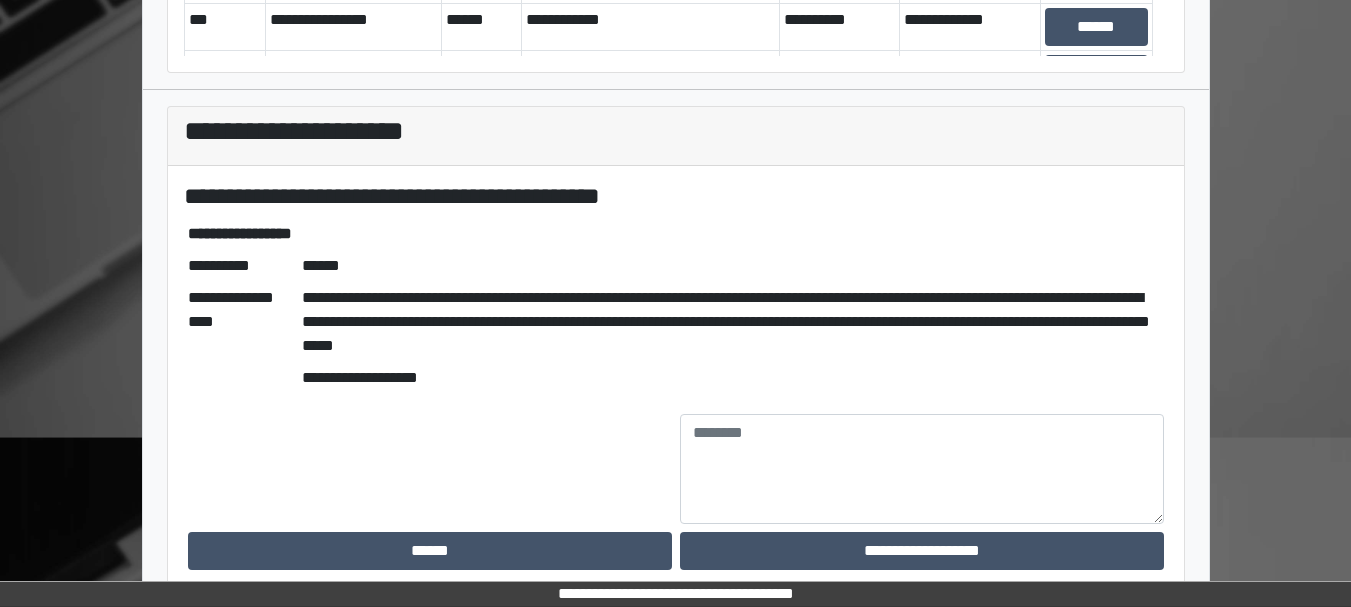 scroll, scrollTop: 314, scrollLeft: 0, axis: vertical 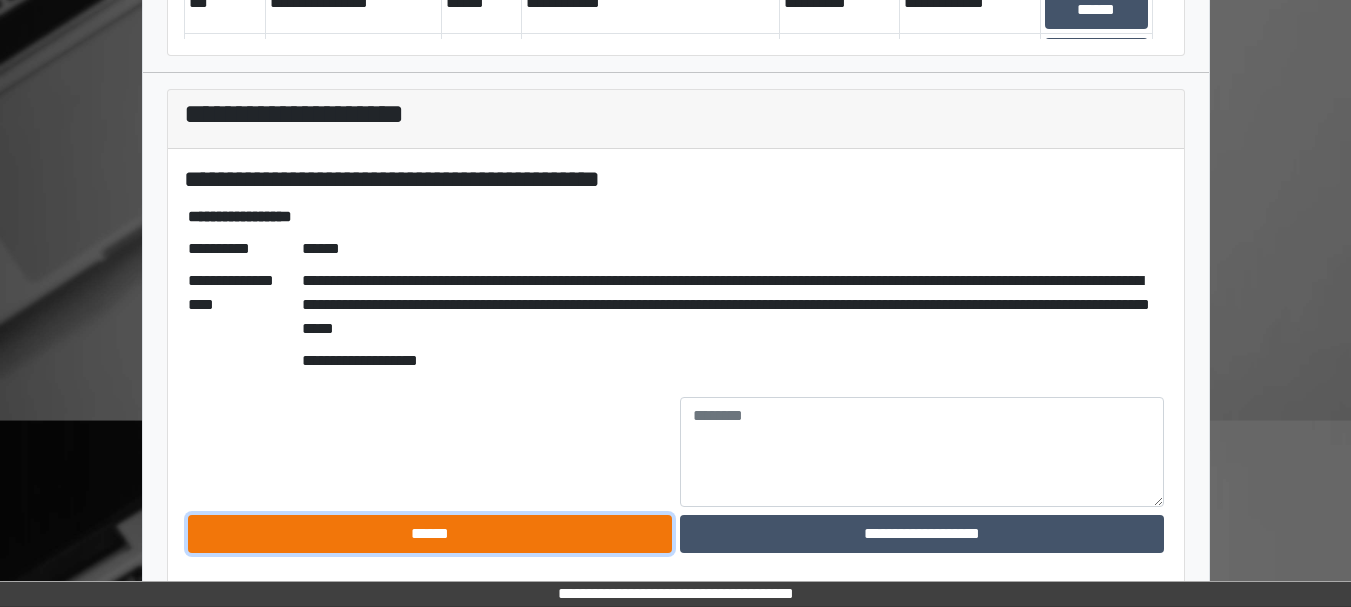 click on "******" at bounding box center [430, 534] 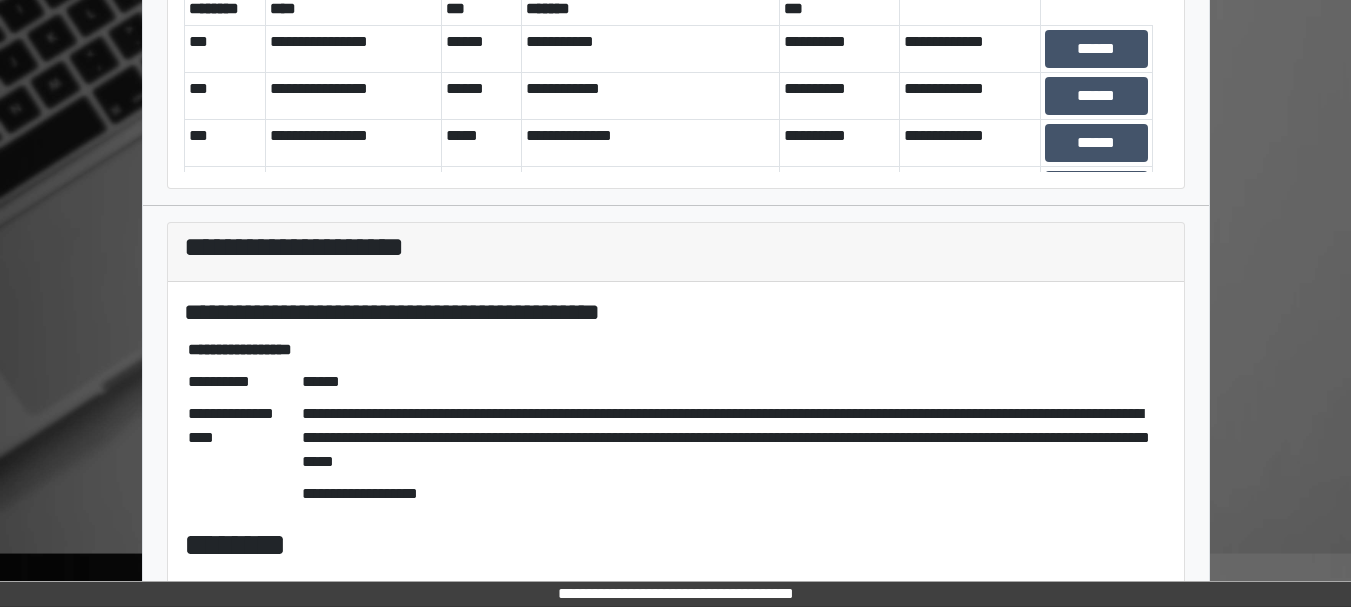 scroll, scrollTop: 0, scrollLeft: 0, axis: both 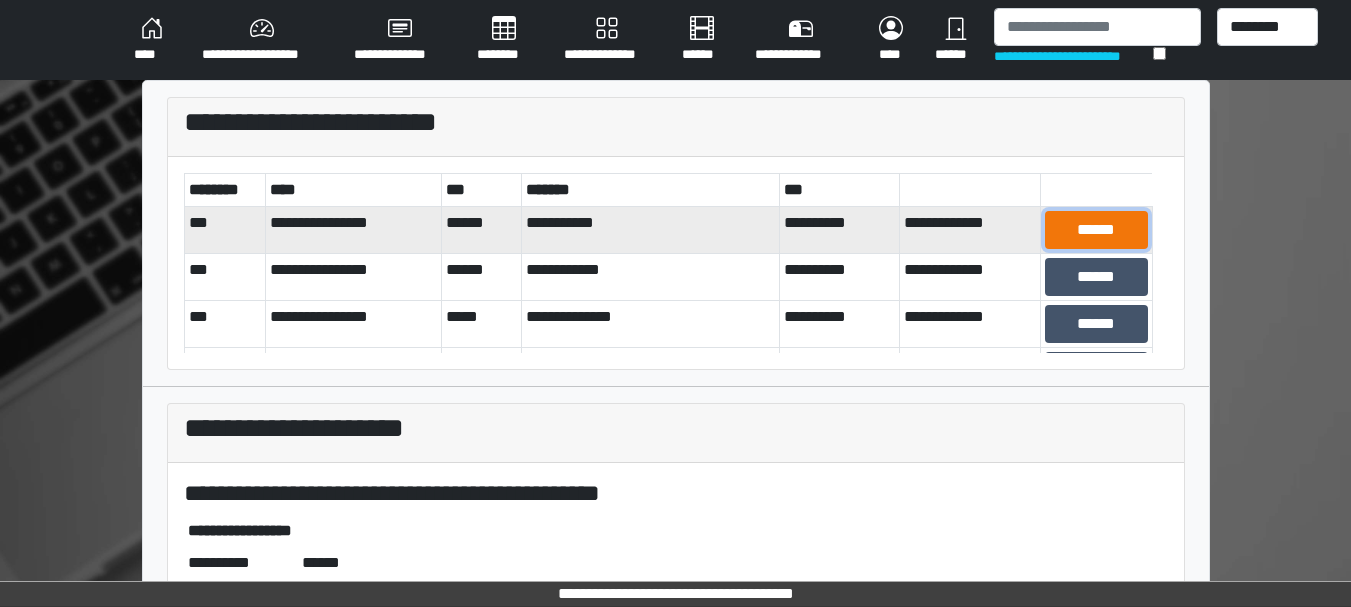 click on "******" at bounding box center [1096, 230] 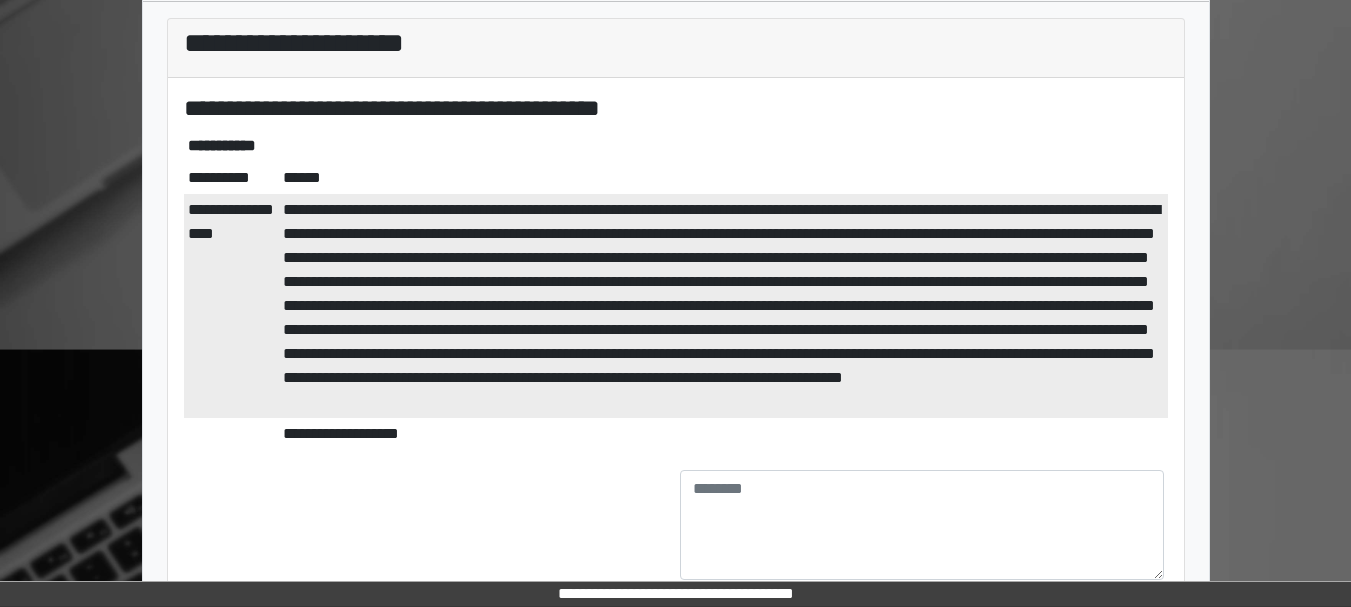 scroll, scrollTop: 458, scrollLeft: 0, axis: vertical 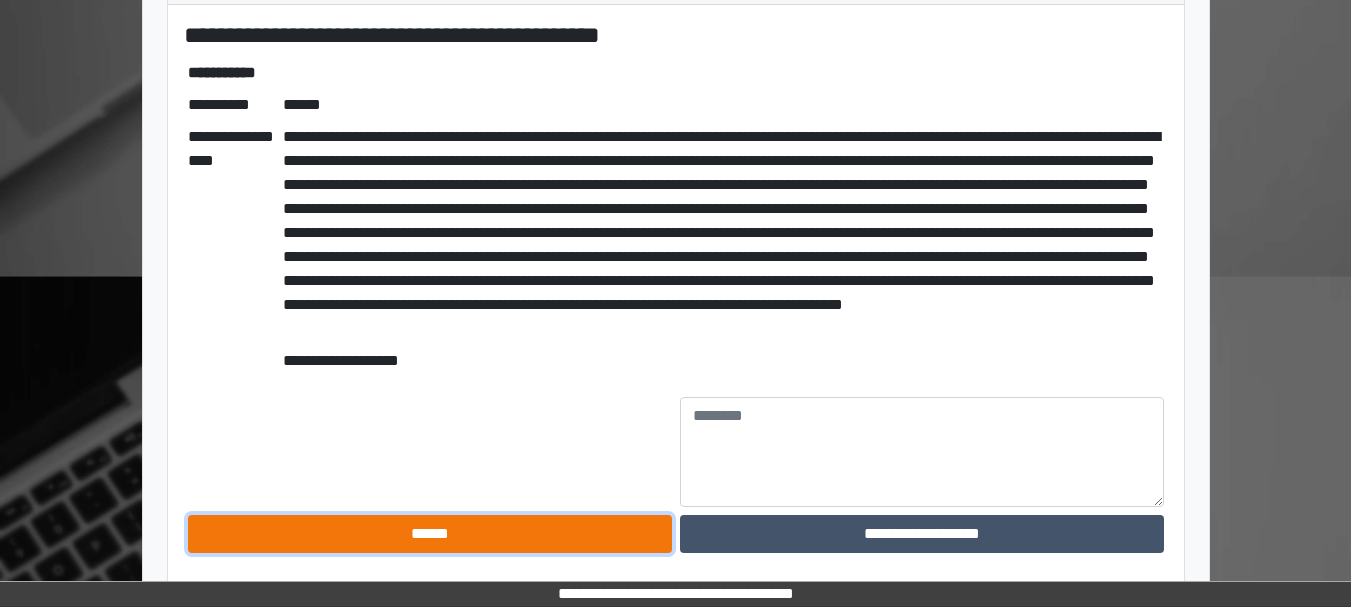 click on "******" at bounding box center [430, 534] 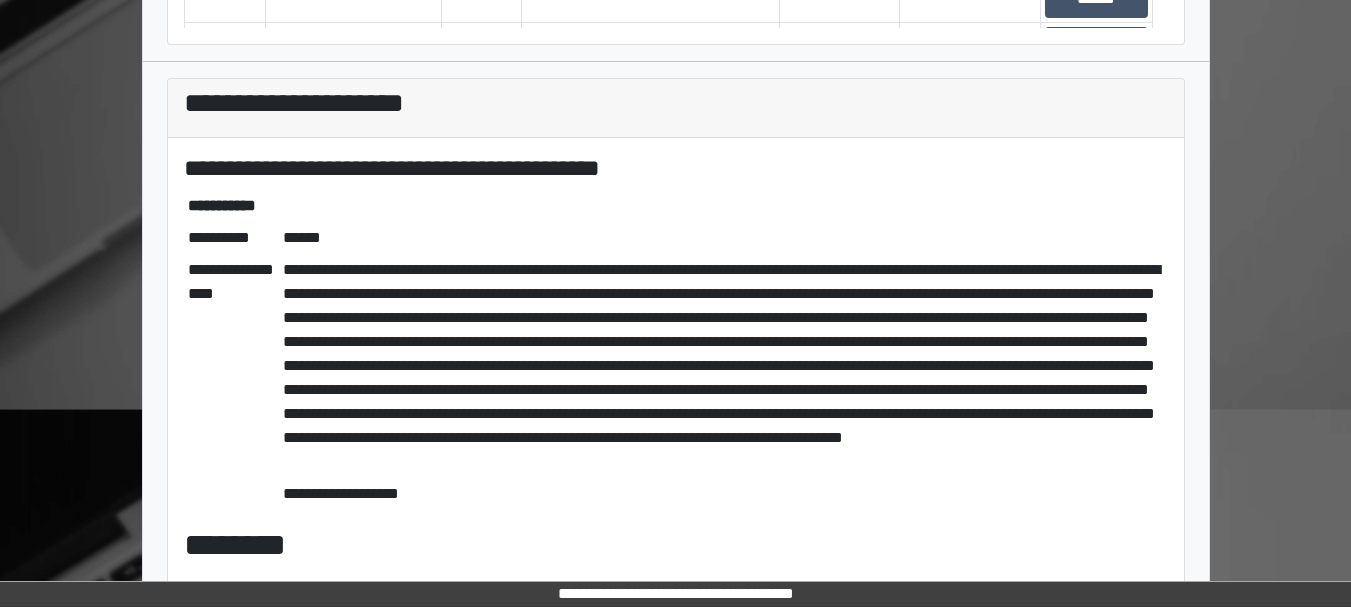 scroll, scrollTop: 0, scrollLeft: 0, axis: both 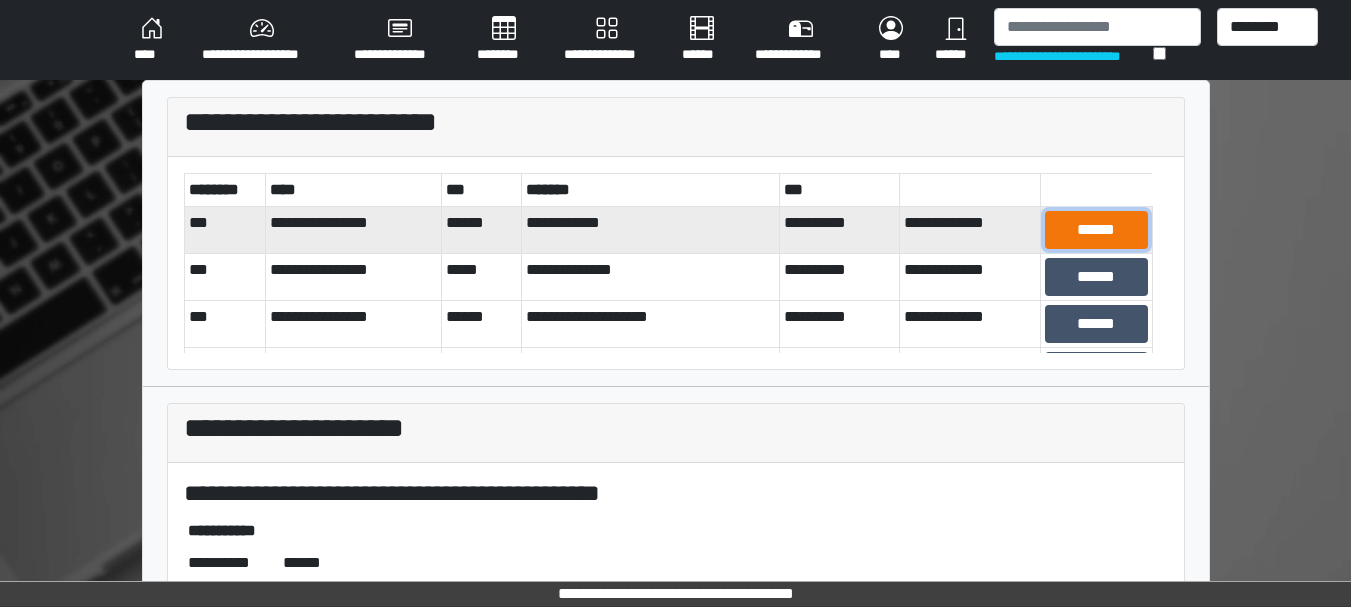 click on "******" at bounding box center (1096, 230) 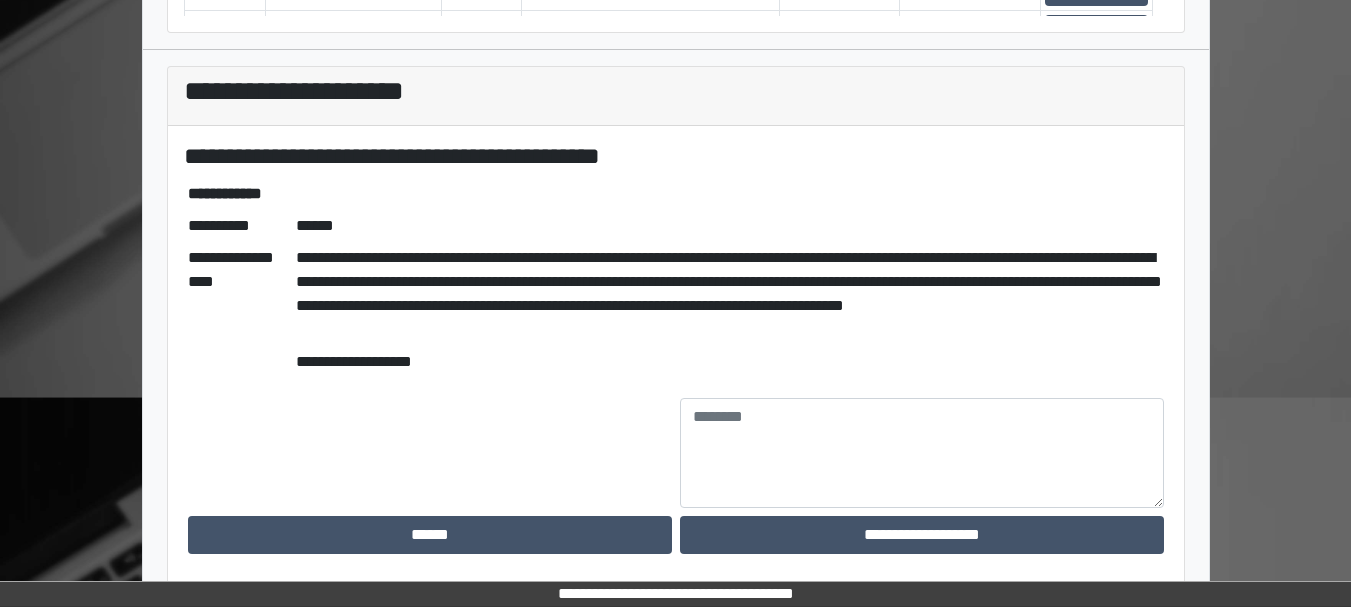 scroll, scrollTop: 336, scrollLeft: 0, axis: vertical 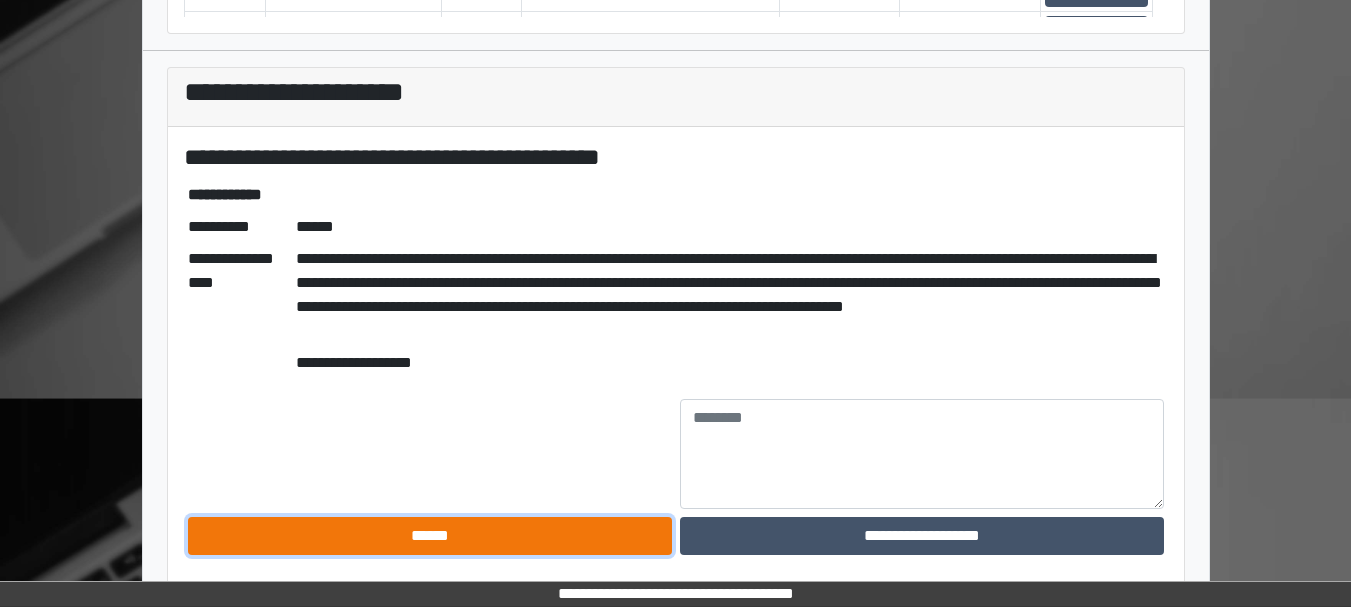 click on "******" at bounding box center (430, 536) 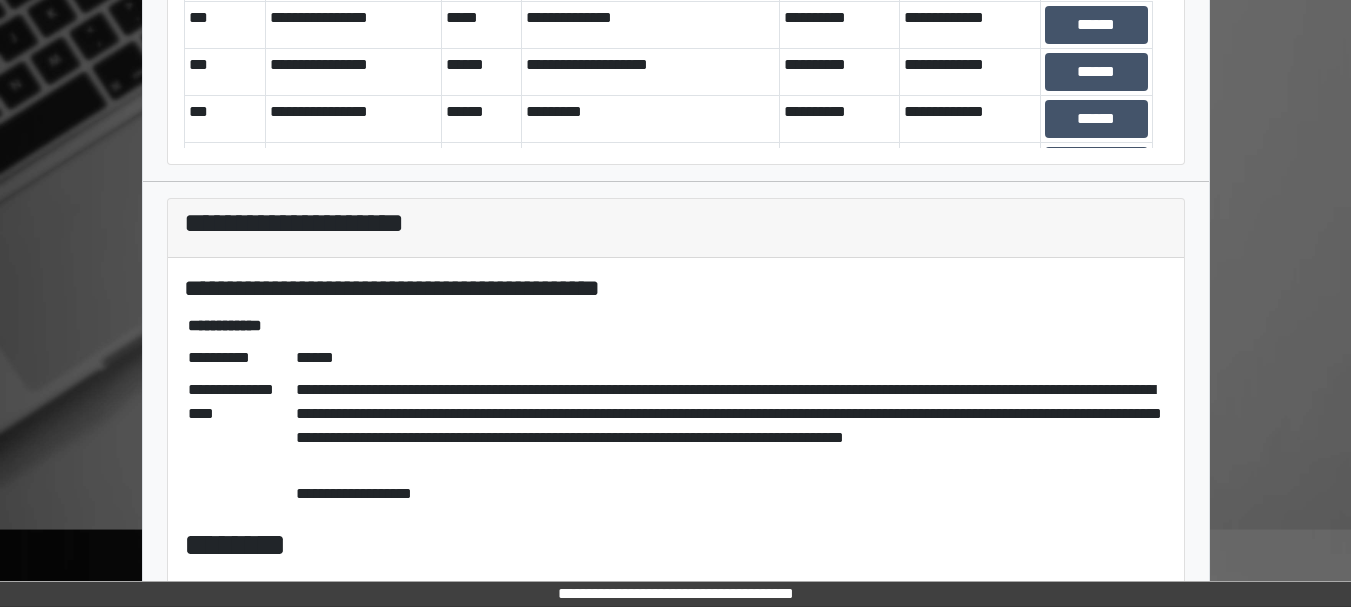 scroll, scrollTop: 0, scrollLeft: 0, axis: both 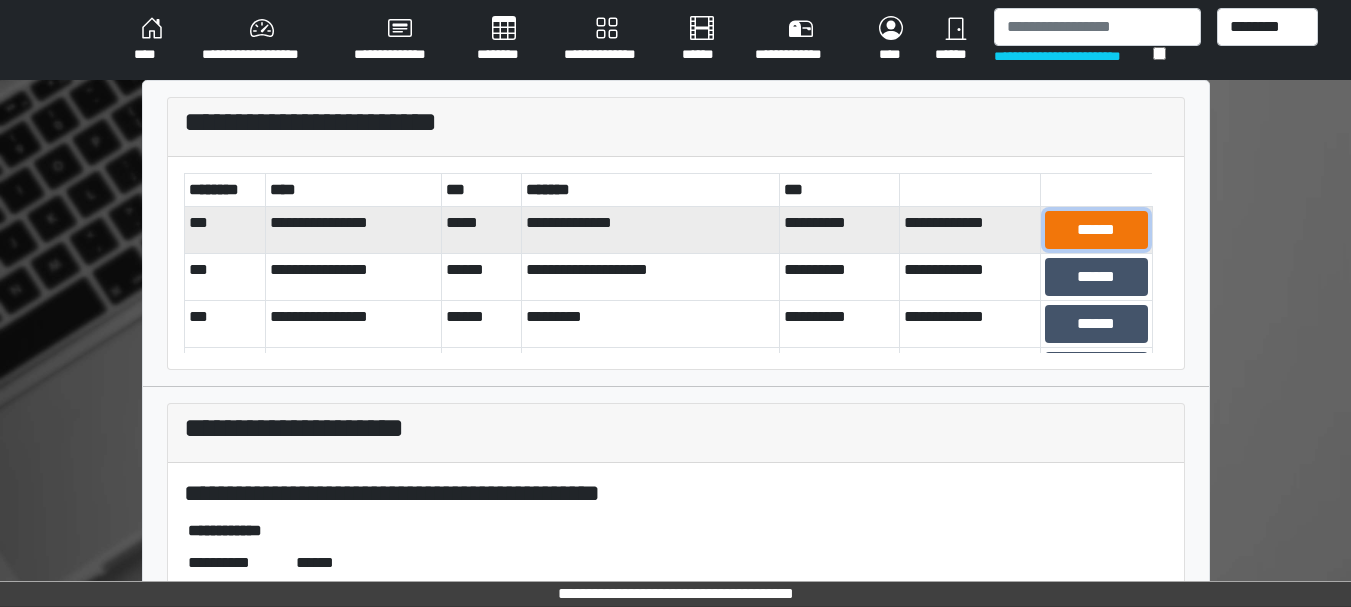 click on "******" at bounding box center [1096, 230] 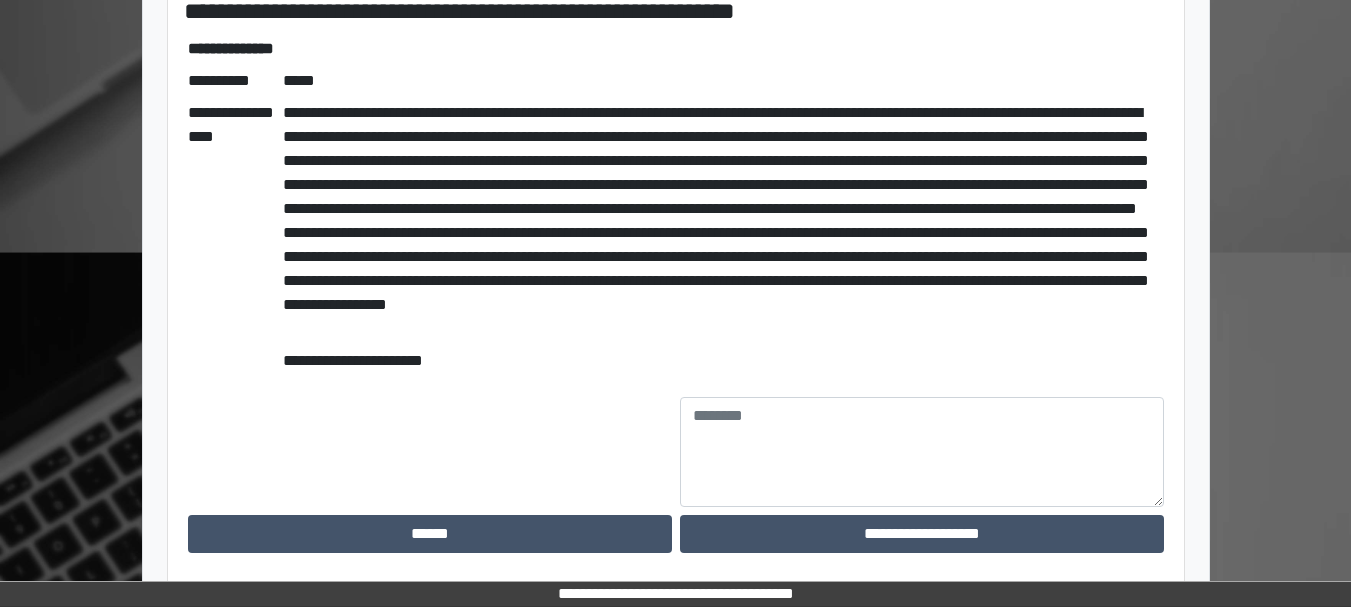 scroll, scrollTop: 481, scrollLeft: 0, axis: vertical 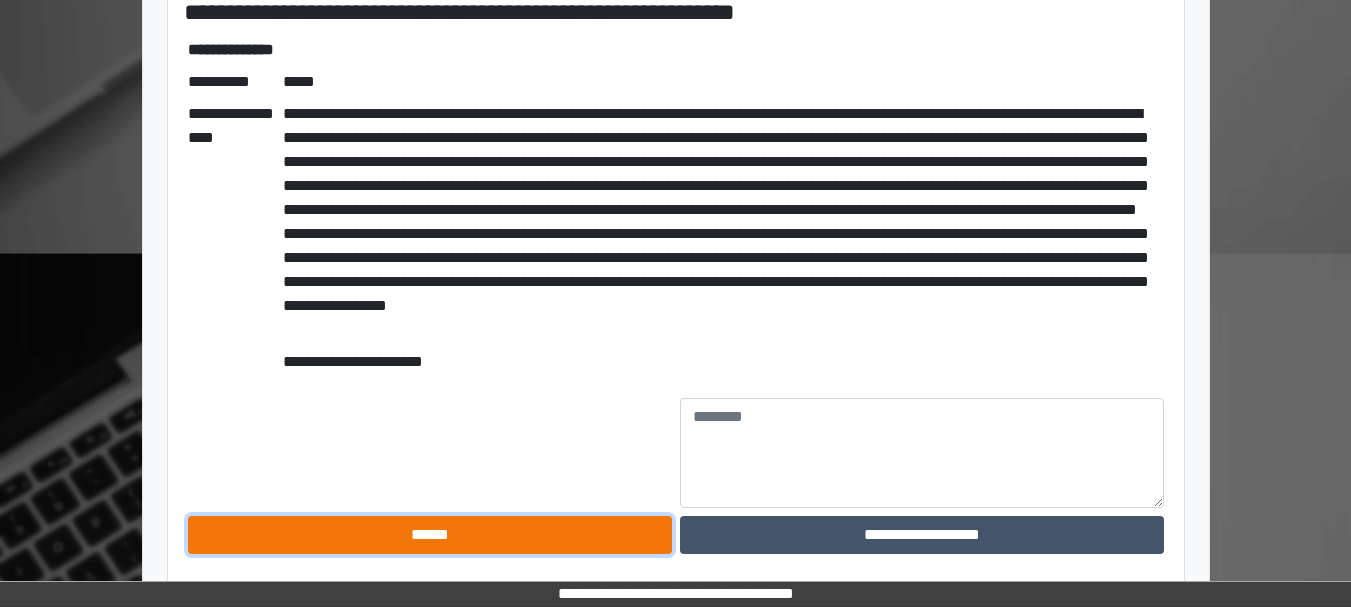click on "******" at bounding box center [430, 535] 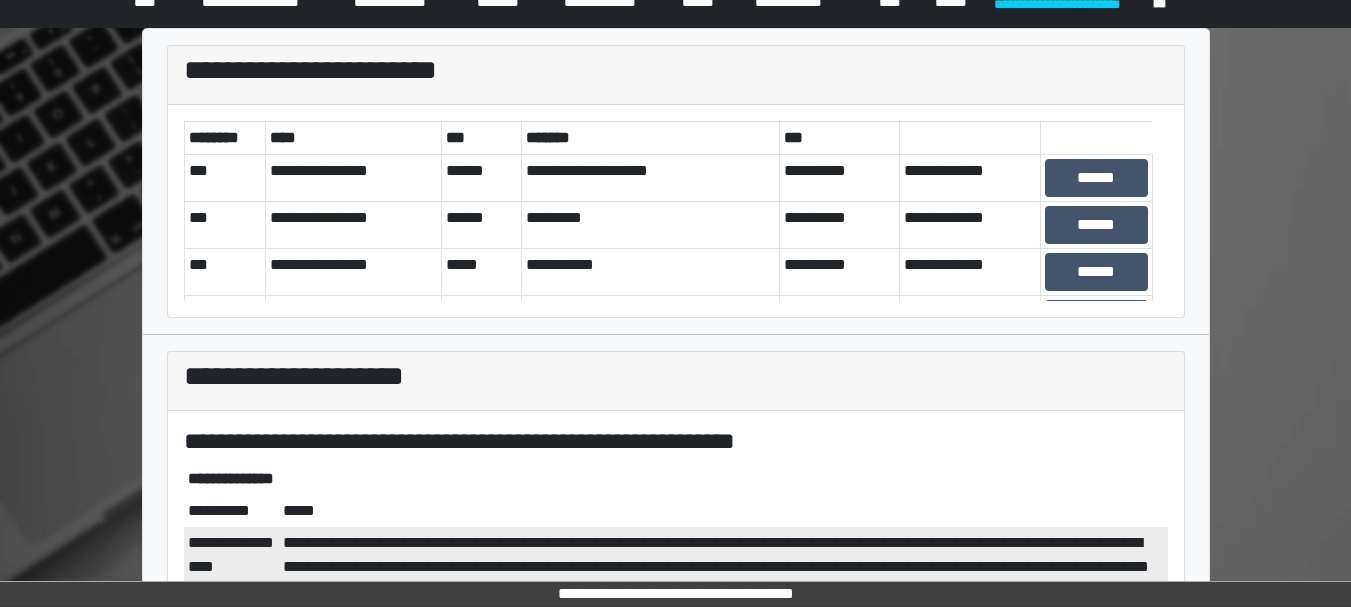 scroll, scrollTop: 0, scrollLeft: 0, axis: both 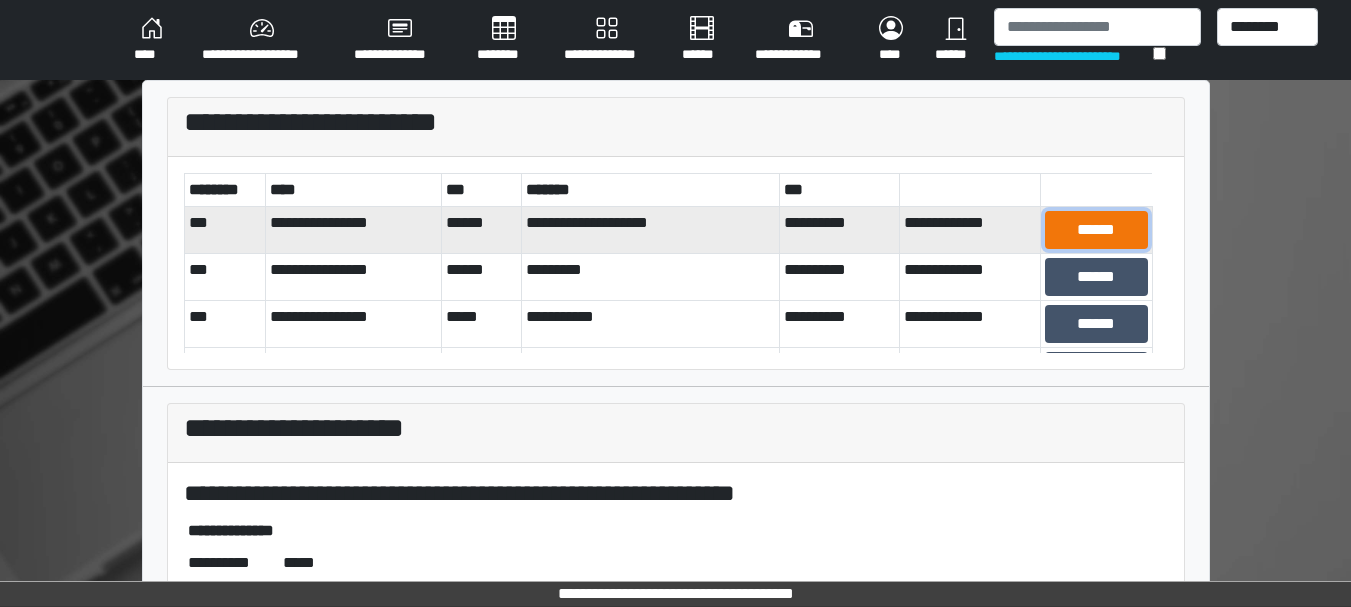 click on "******" at bounding box center [1096, 230] 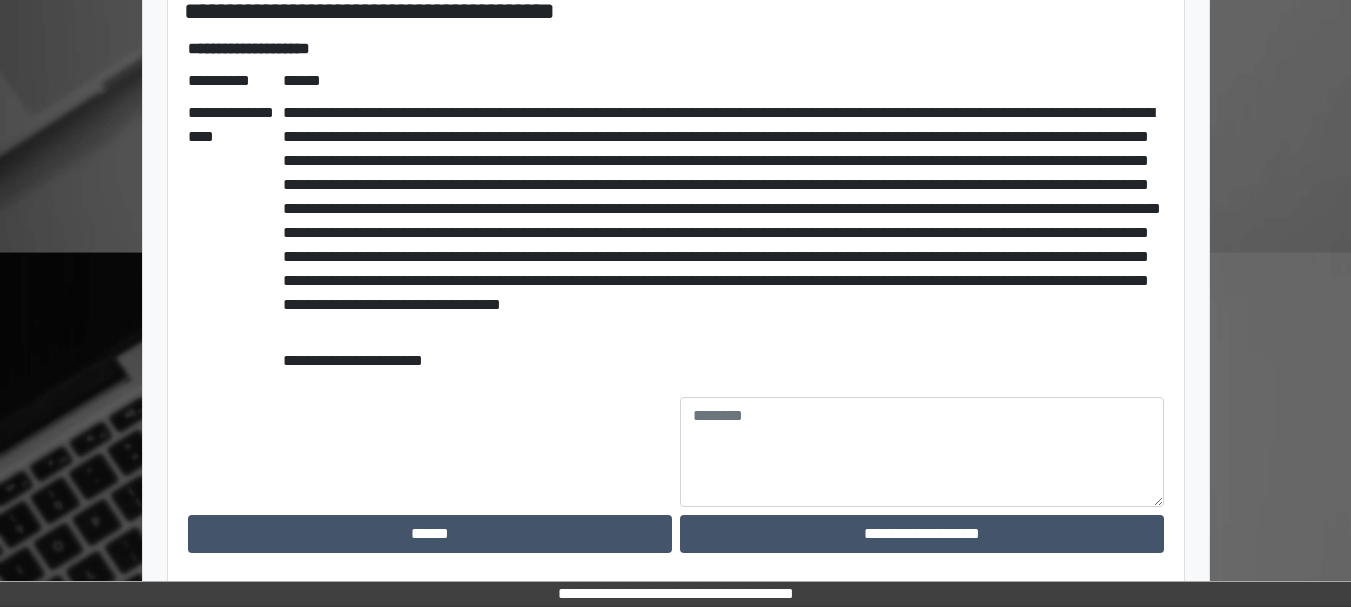 scroll, scrollTop: 481, scrollLeft: 0, axis: vertical 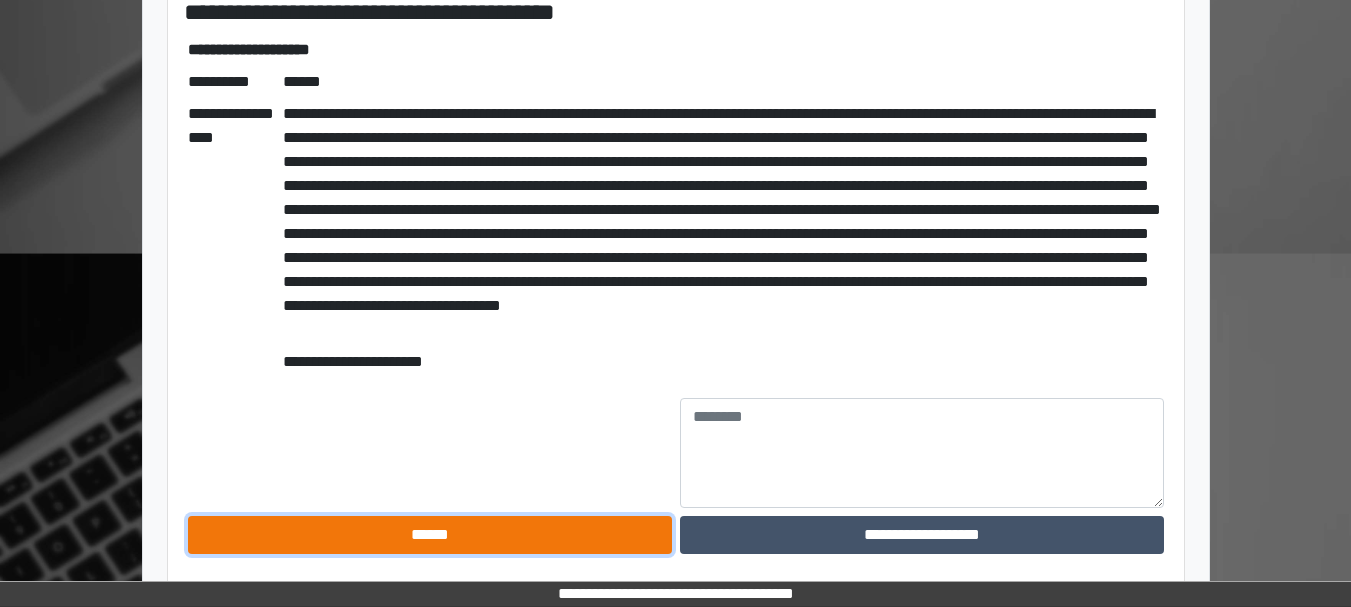 click on "******" at bounding box center (430, 535) 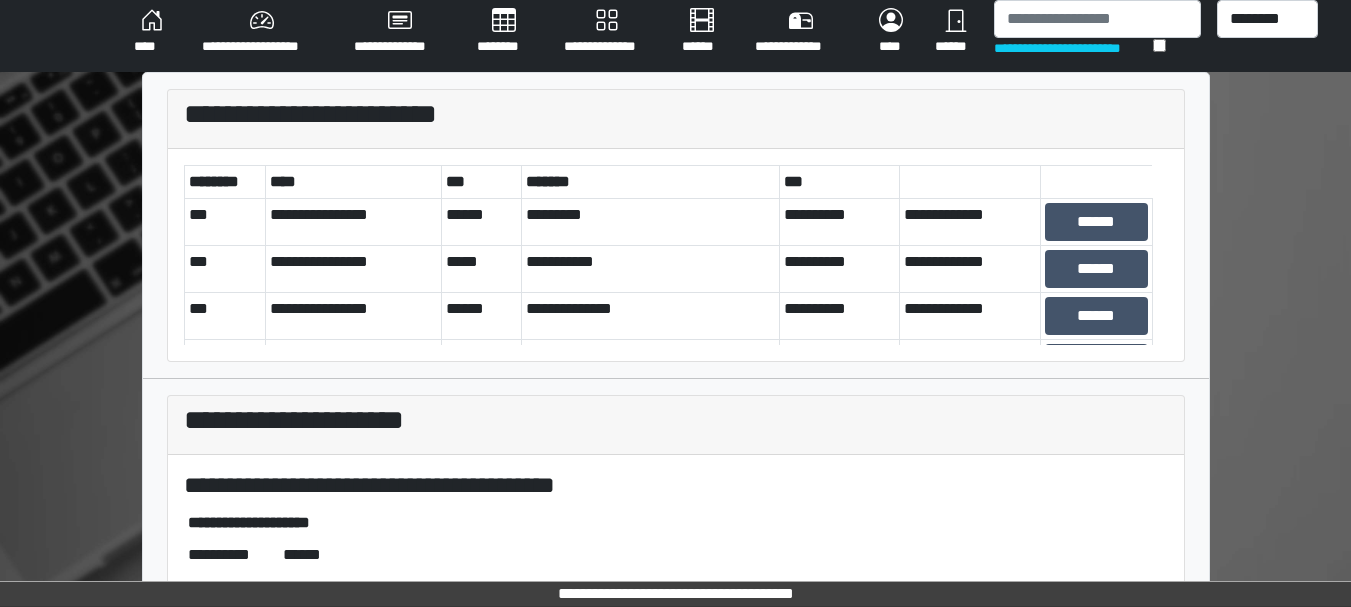 scroll, scrollTop: 7, scrollLeft: 0, axis: vertical 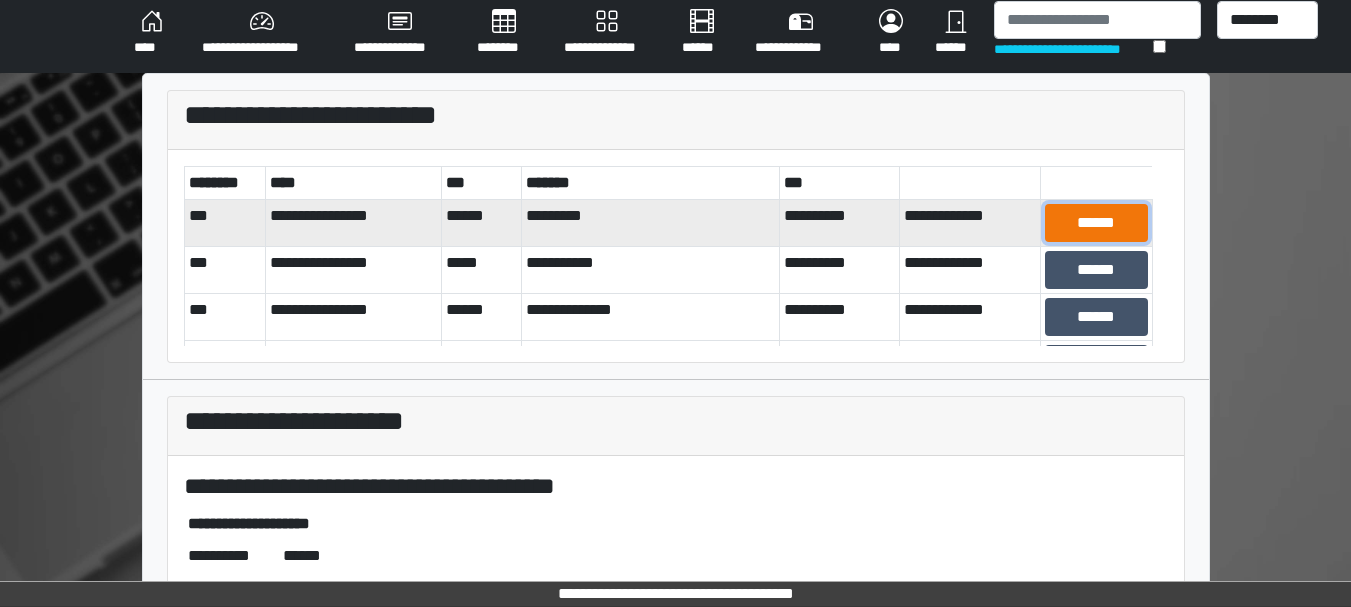 click on "******" at bounding box center [1096, 223] 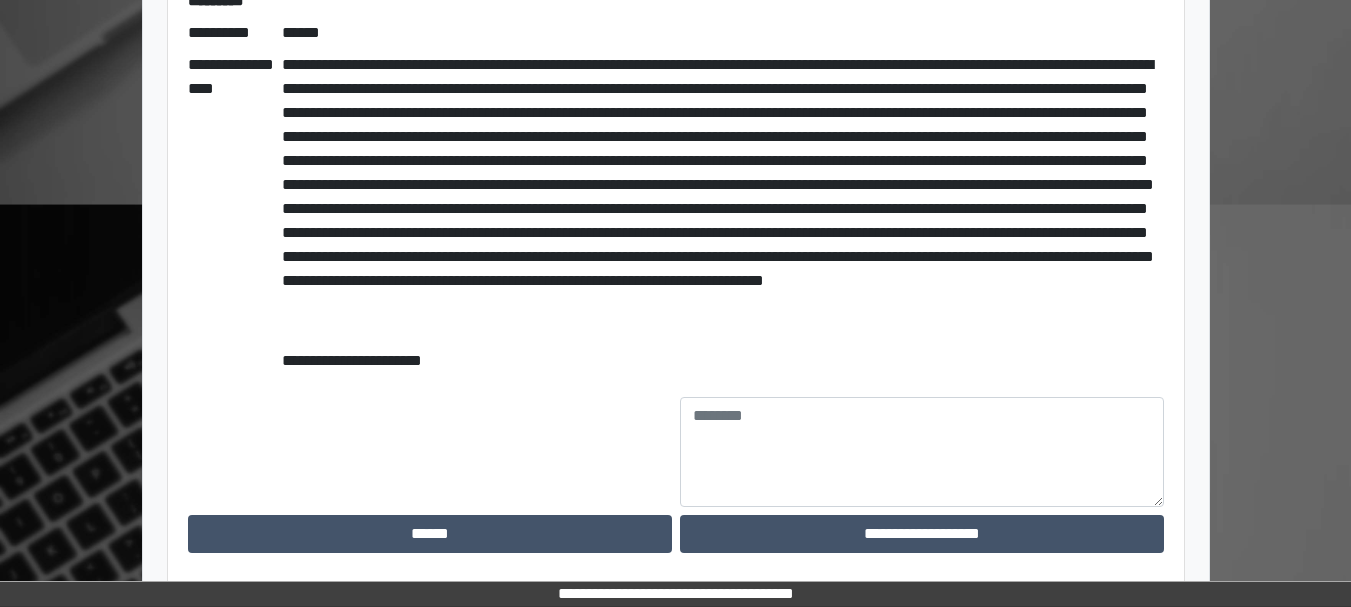 scroll, scrollTop: 529, scrollLeft: 0, axis: vertical 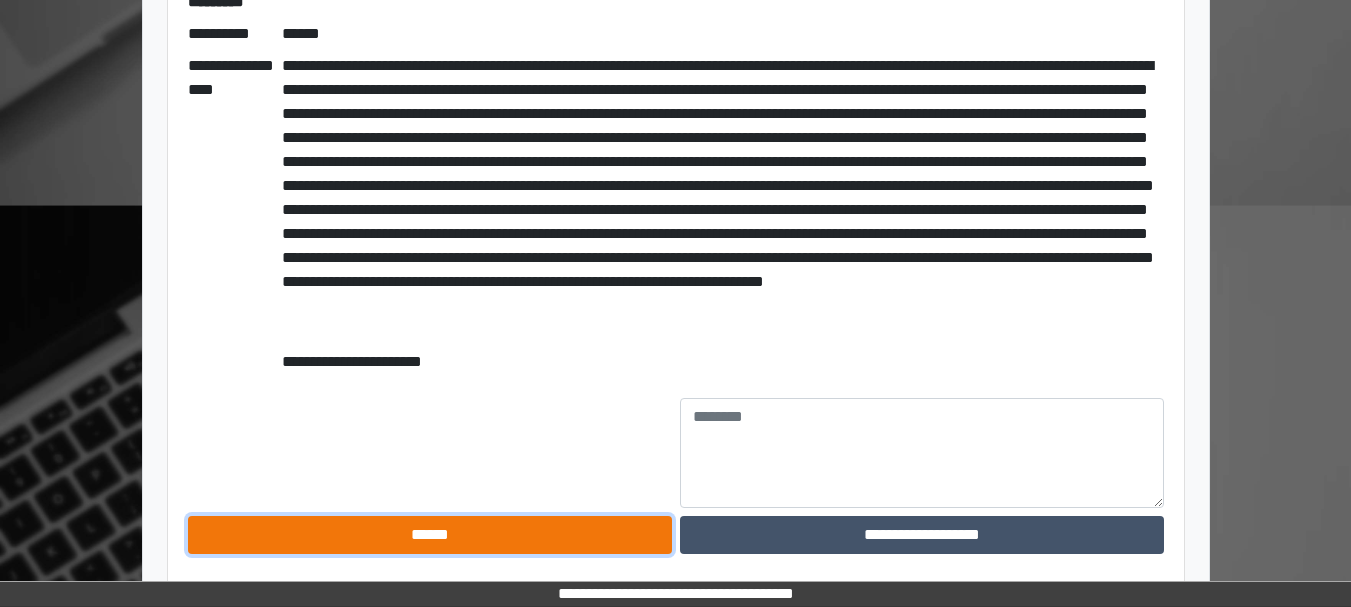 click on "******" at bounding box center [430, 535] 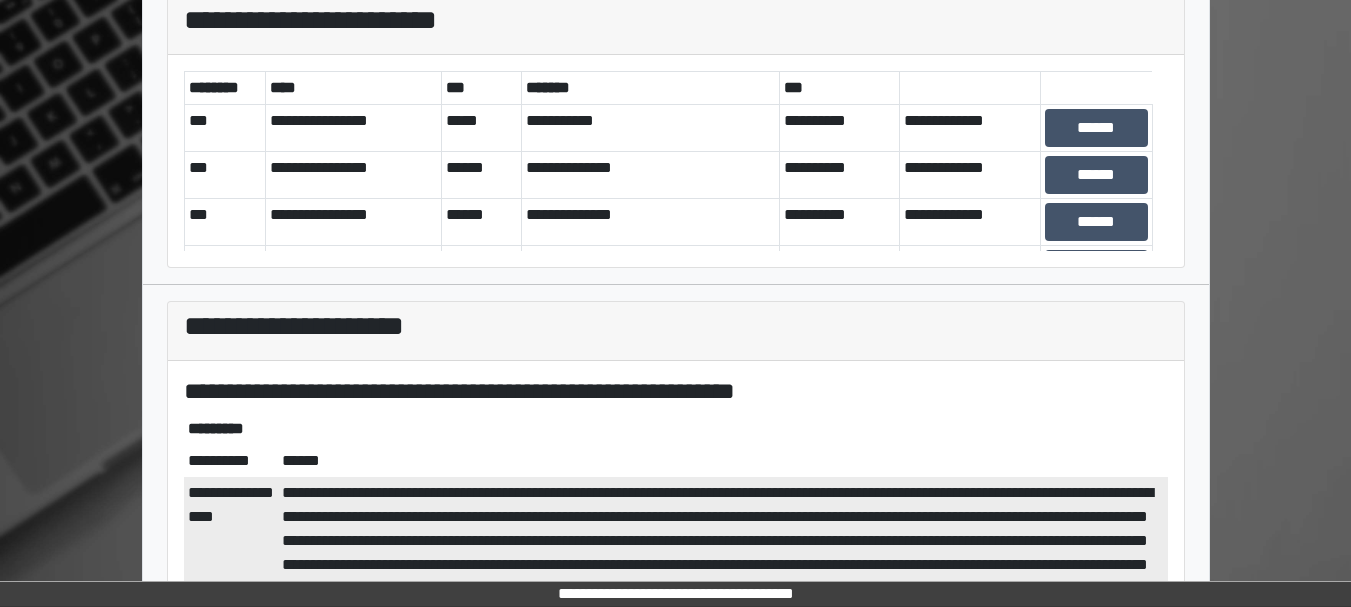 scroll, scrollTop: 72, scrollLeft: 0, axis: vertical 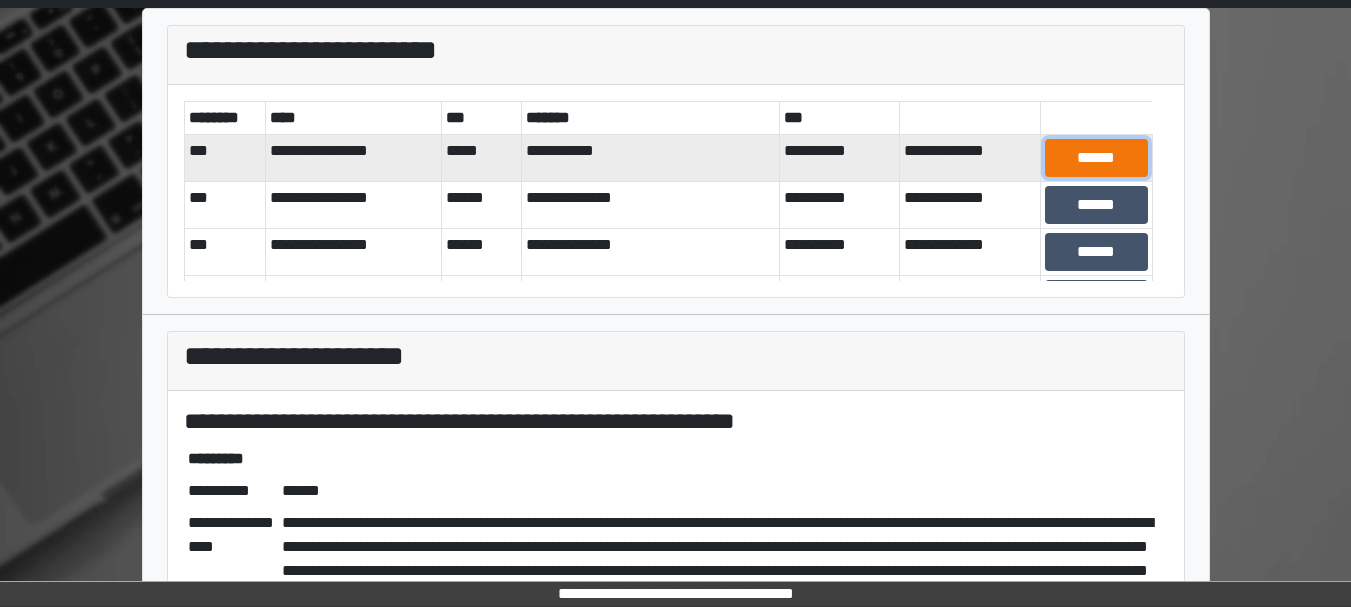 click on "******" at bounding box center (1096, 158) 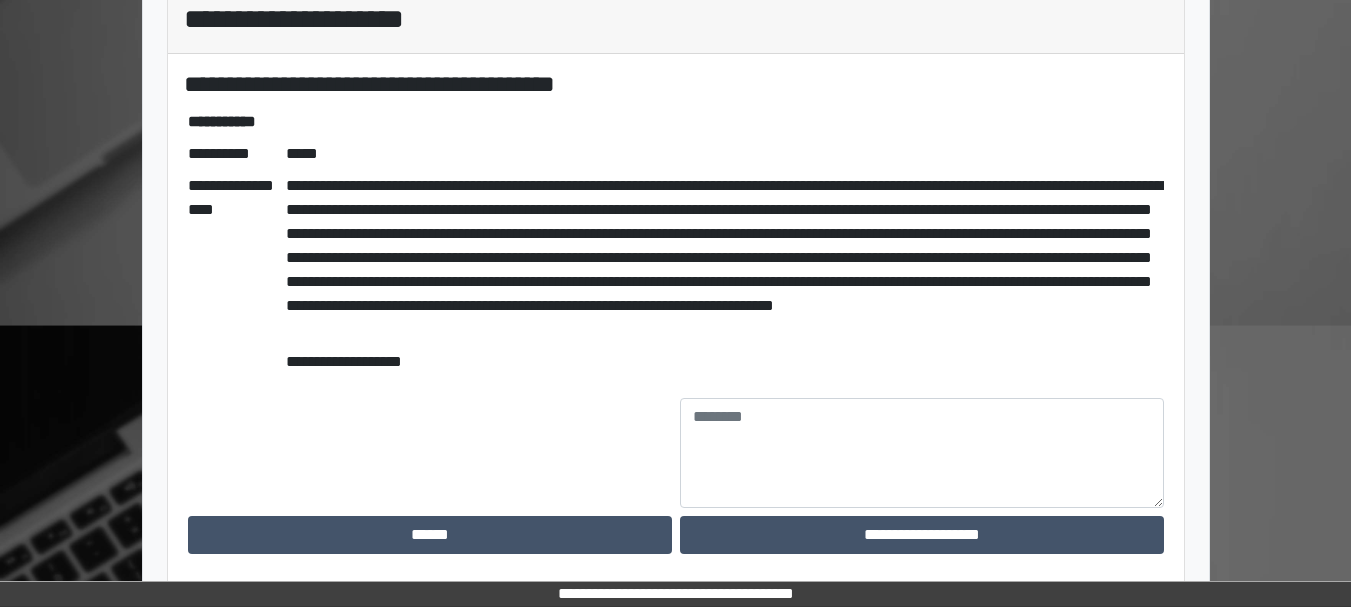 scroll, scrollTop: 408, scrollLeft: 0, axis: vertical 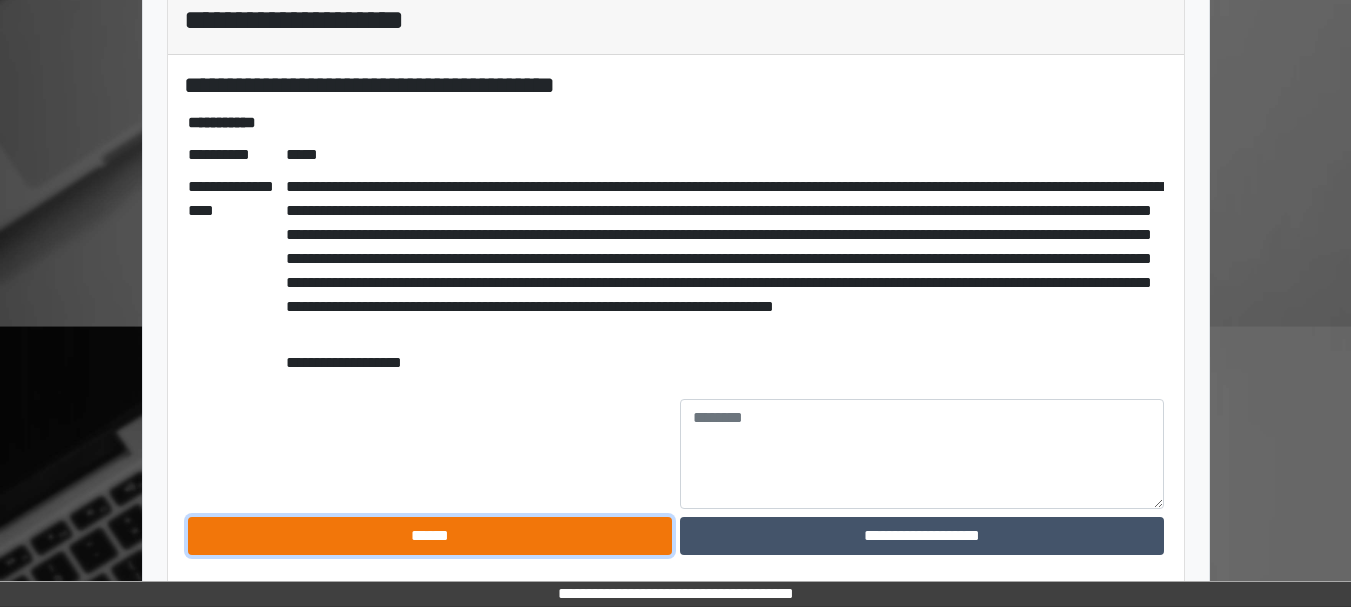 click on "******" at bounding box center [430, 536] 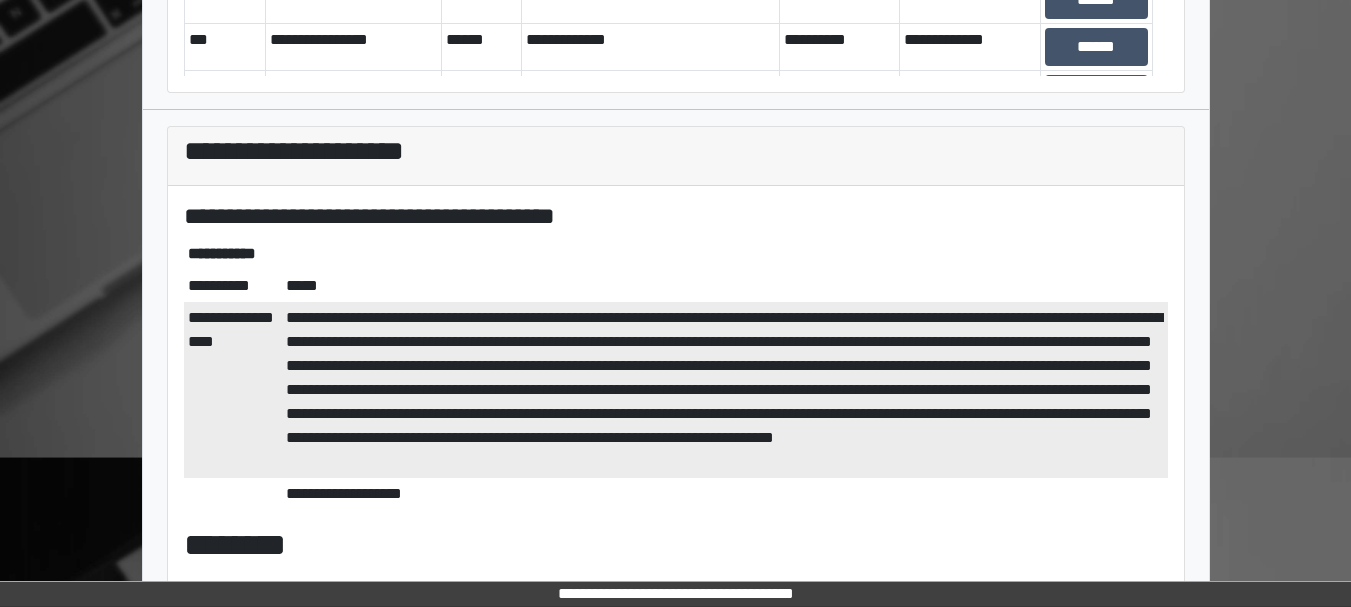 scroll, scrollTop: 67, scrollLeft: 0, axis: vertical 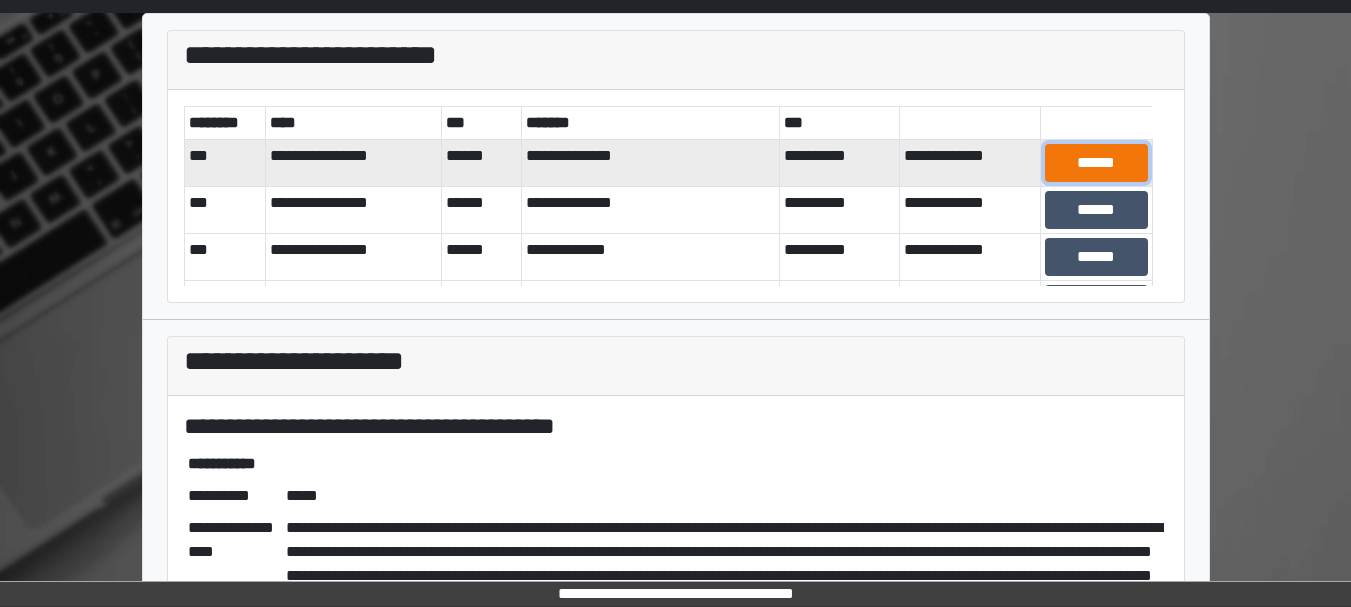 click on "******" at bounding box center [1096, 163] 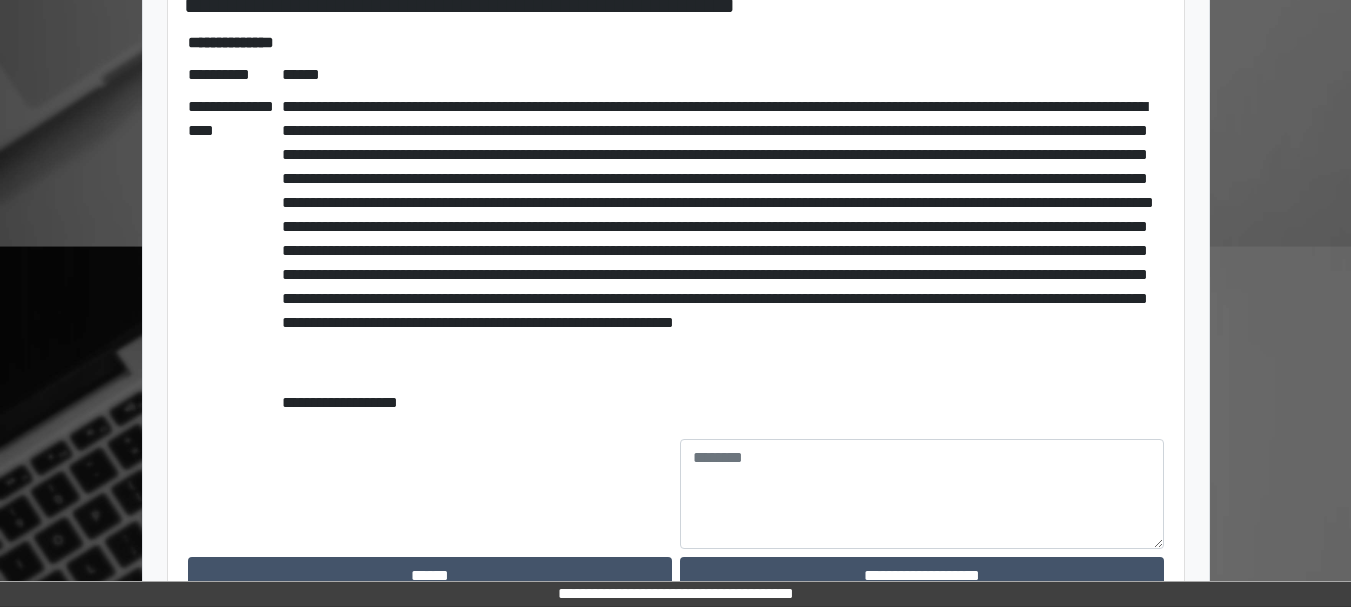 scroll, scrollTop: 530, scrollLeft: 0, axis: vertical 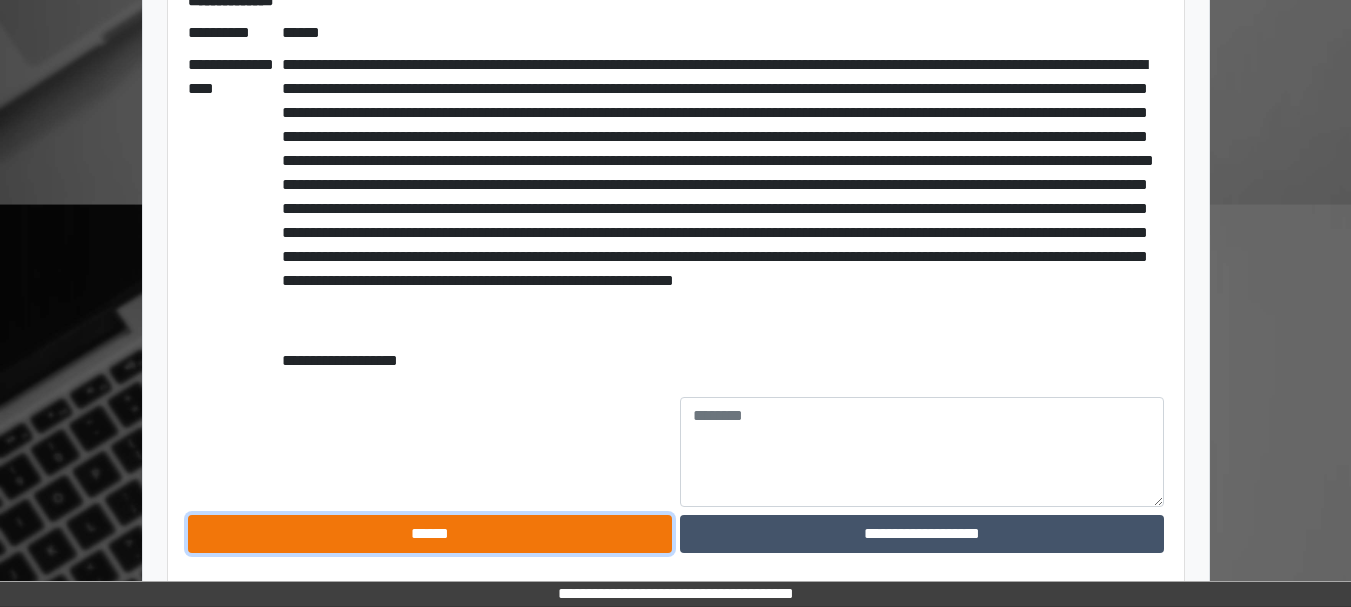click on "******" at bounding box center (430, 534) 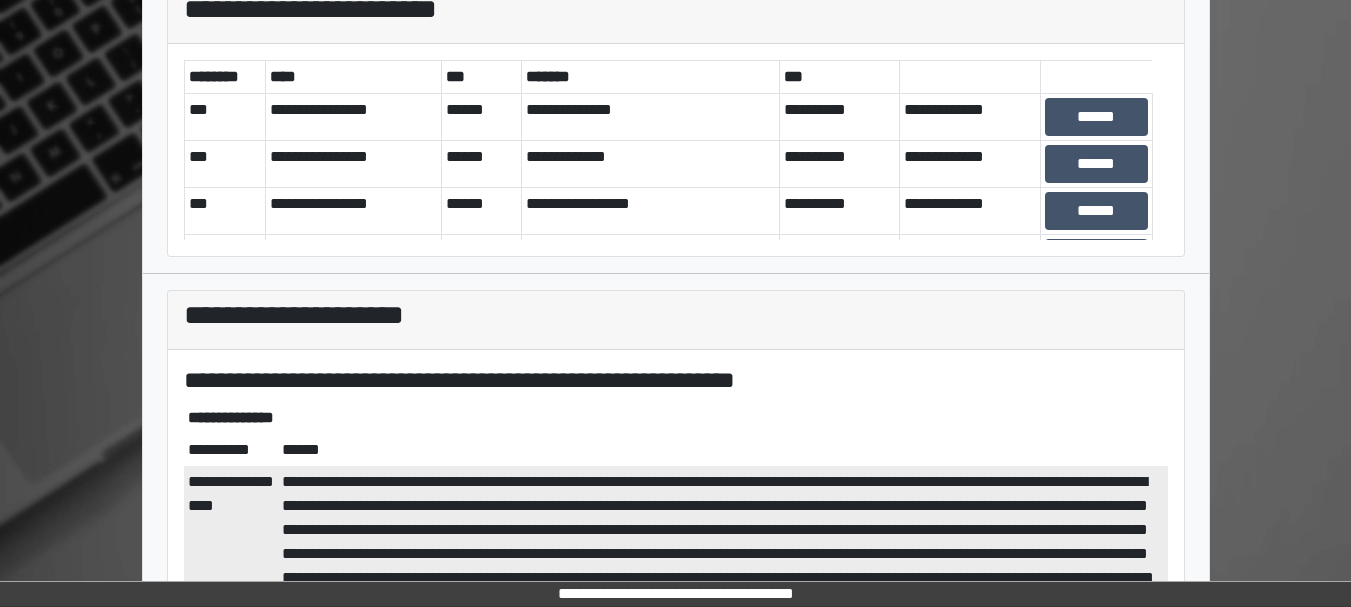 scroll, scrollTop: 0, scrollLeft: 0, axis: both 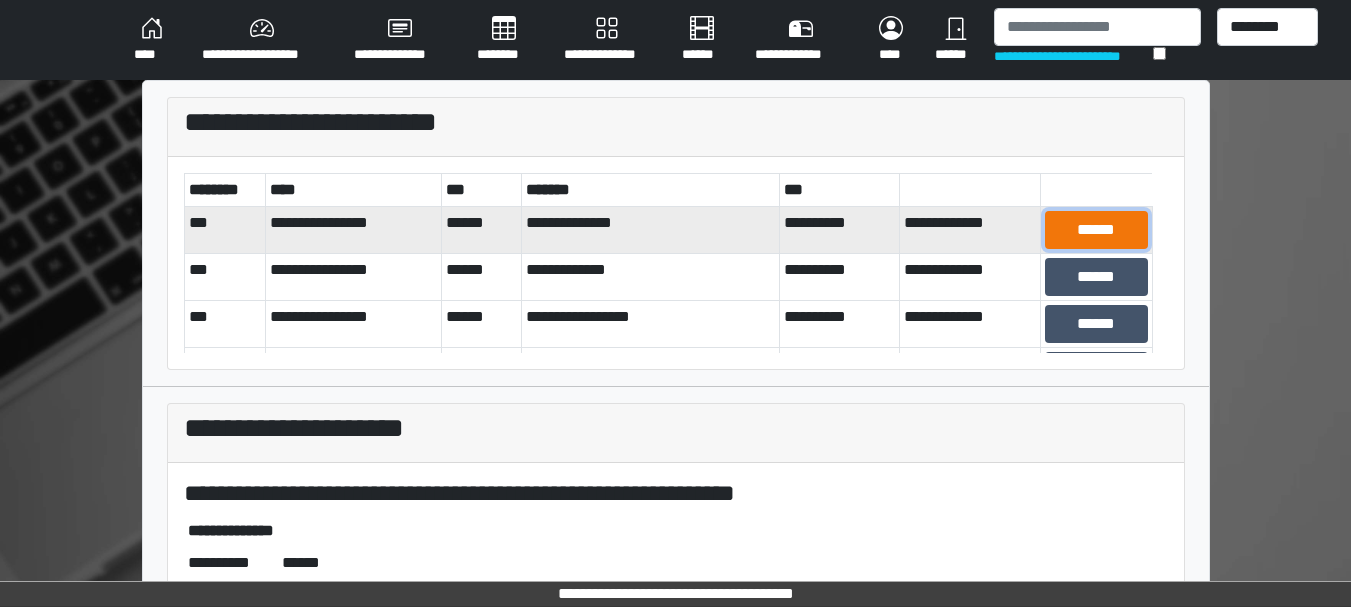 click on "******" at bounding box center [1096, 230] 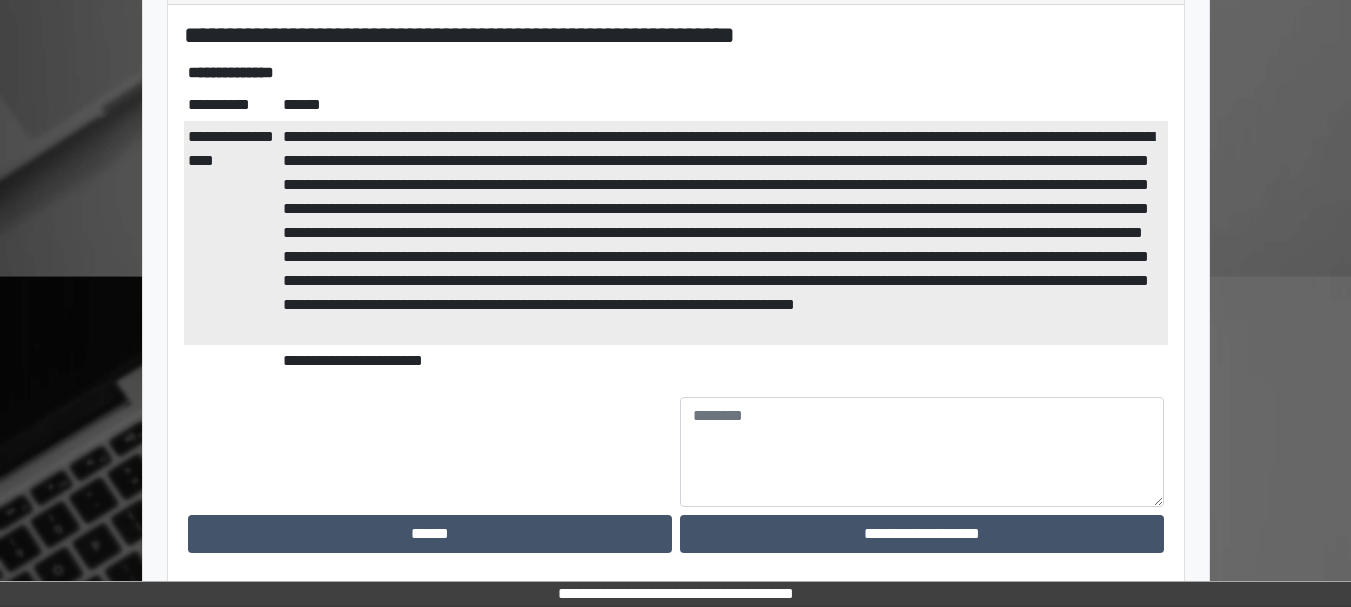 scroll, scrollTop: 448, scrollLeft: 0, axis: vertical 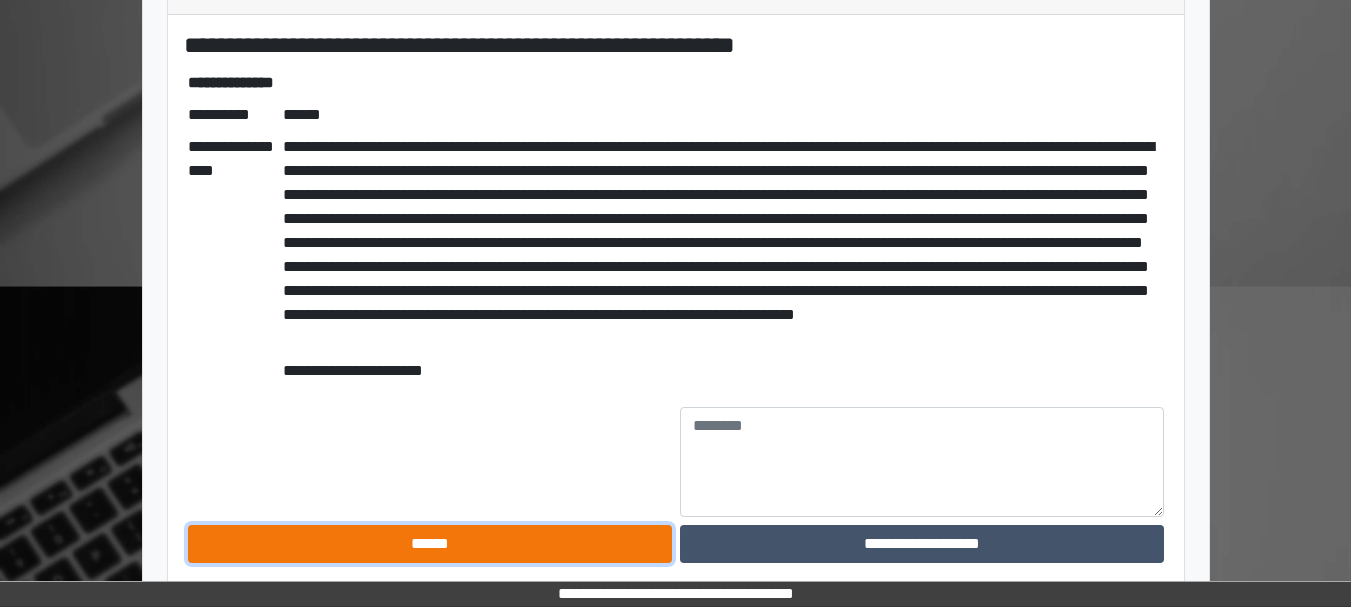 click on "******" at bounding box center (430, 544) 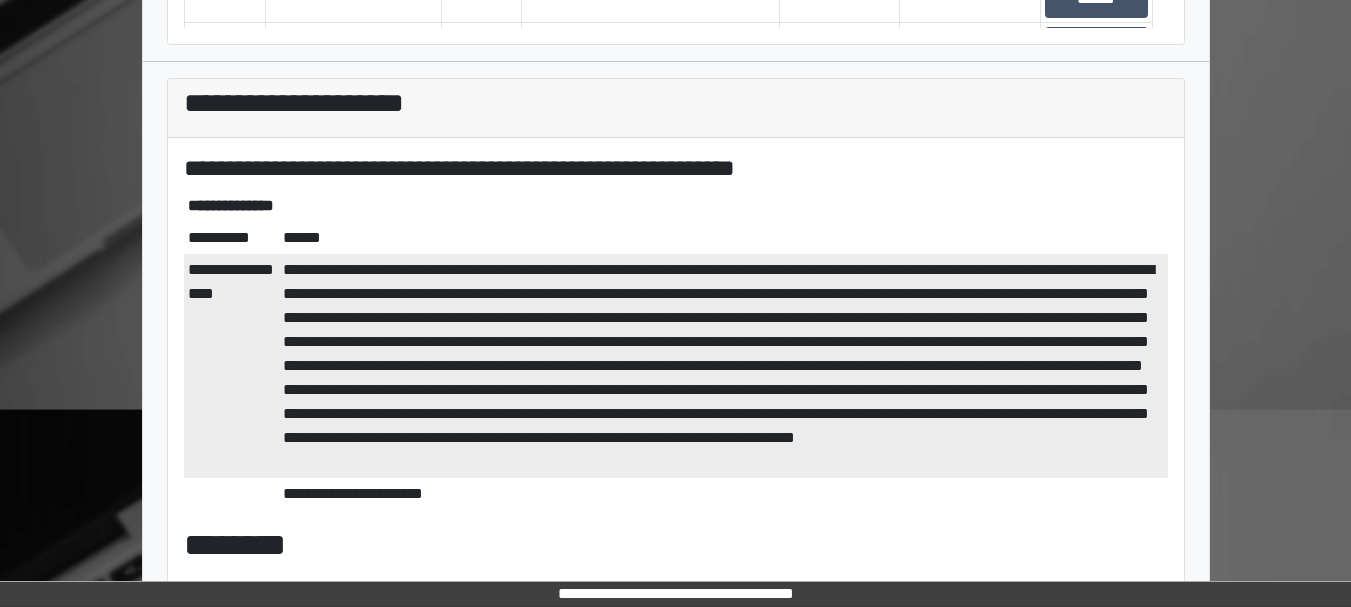 scroll, scrollTop: 0, scrollLeft: 0, axis: both 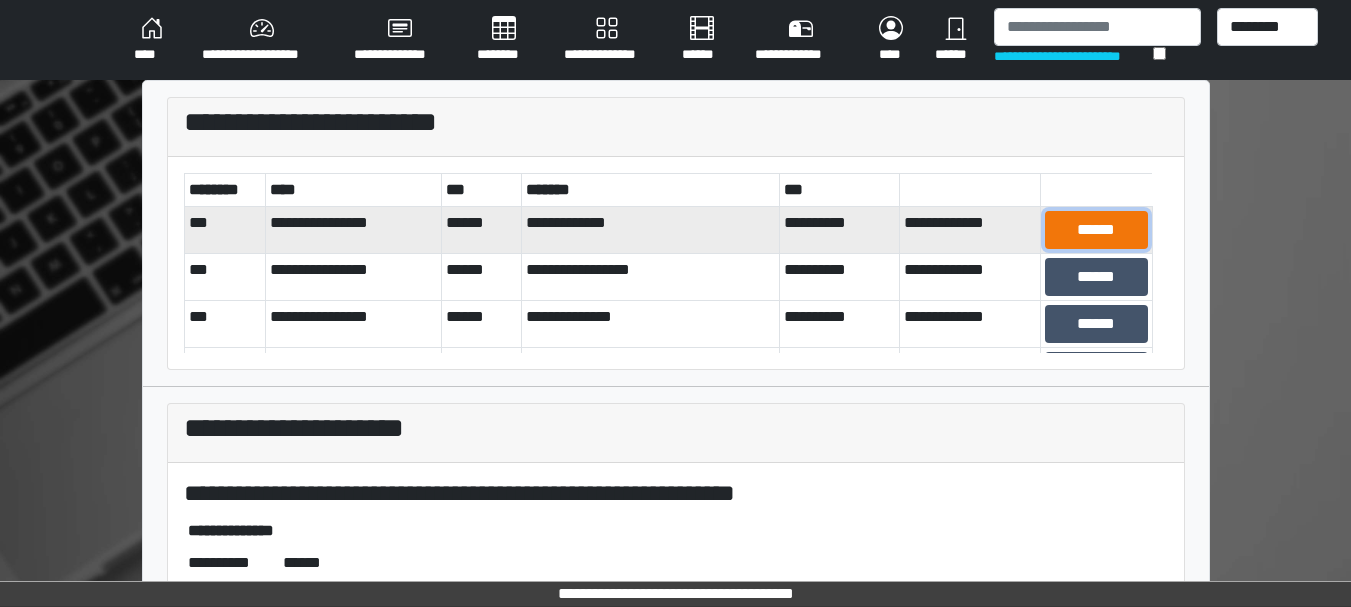 click on "******" at bounding box center (1096, 230) 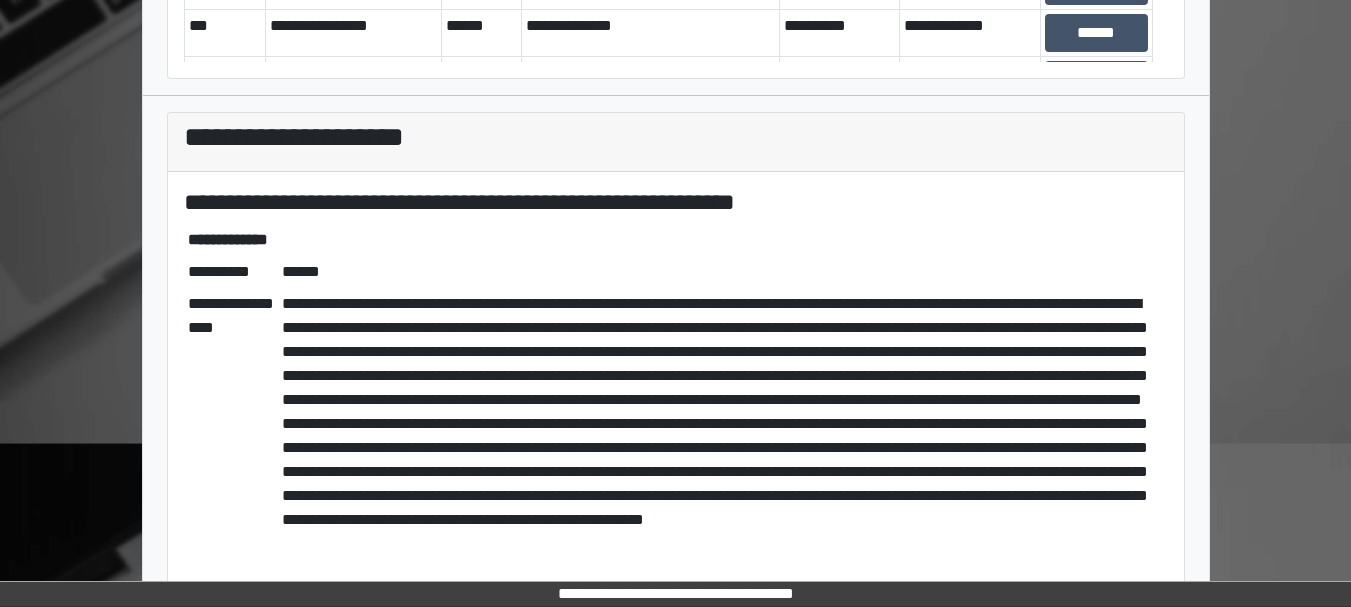 scroll, scrollTop: 530, scrollLeft: 0, axis: vertical 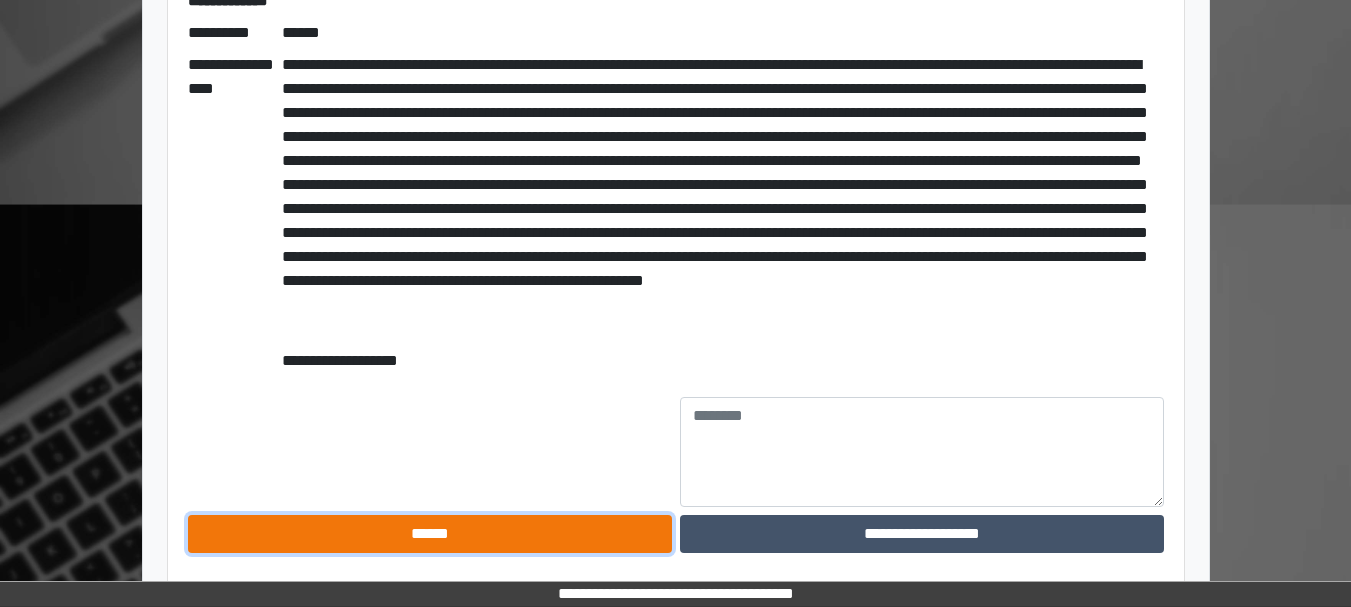 click on "******" at bounding box center [430, 534] 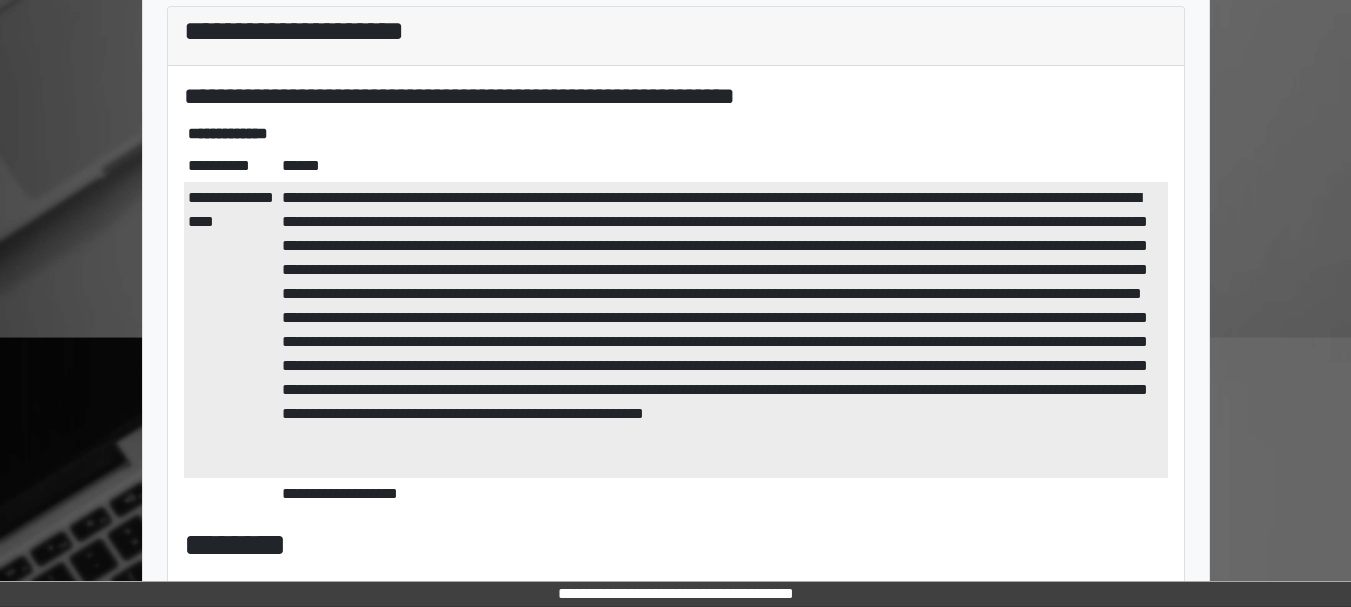 scroll, scrollTop: 0, scrollLeft: 0, axis: both 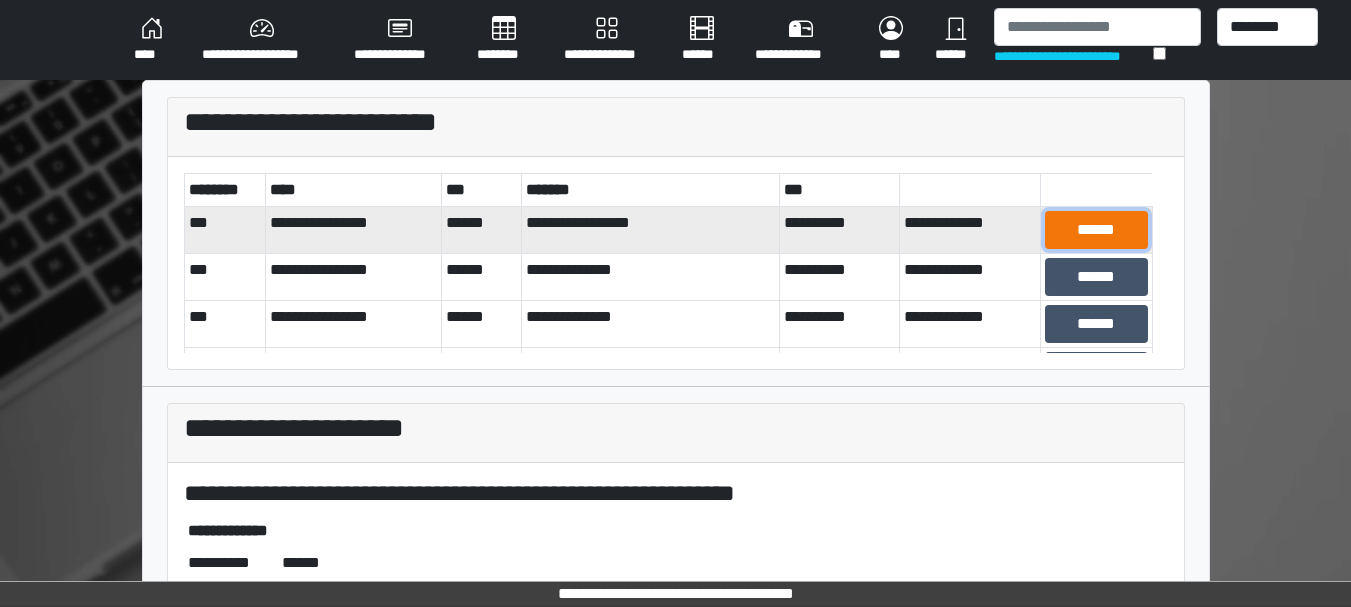 click on "******" at bounding box center (1096, 230) 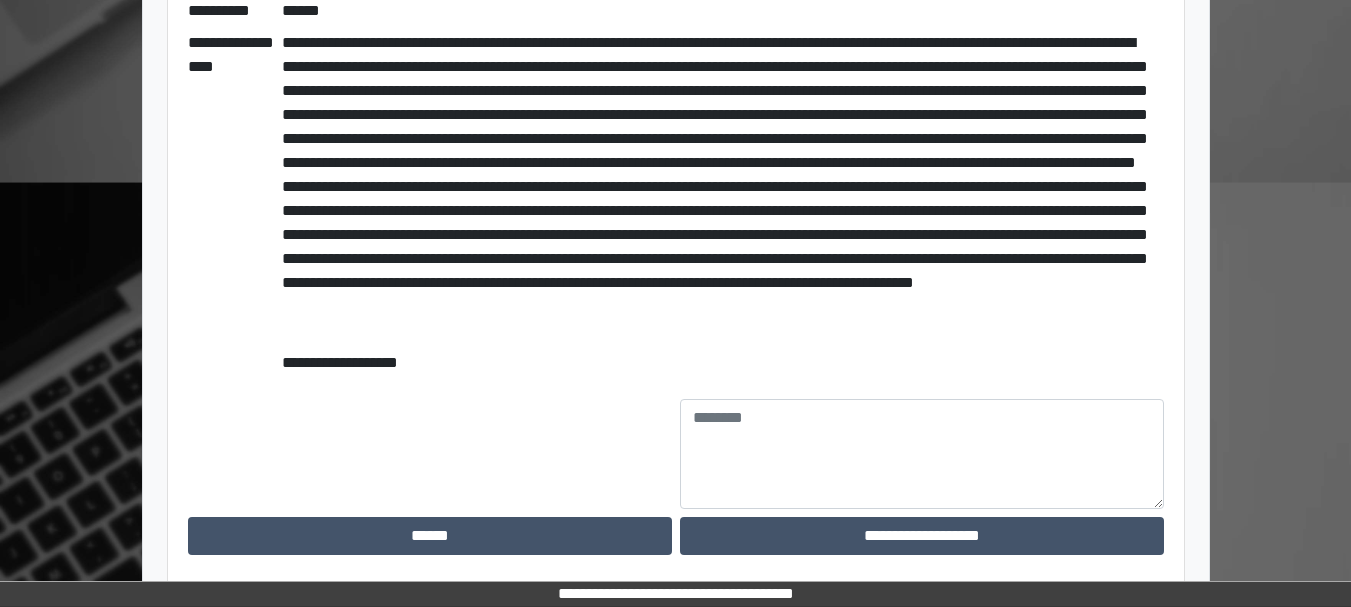 scroll, scrollTop: 553, scrollLeft: 0, axis: vertical 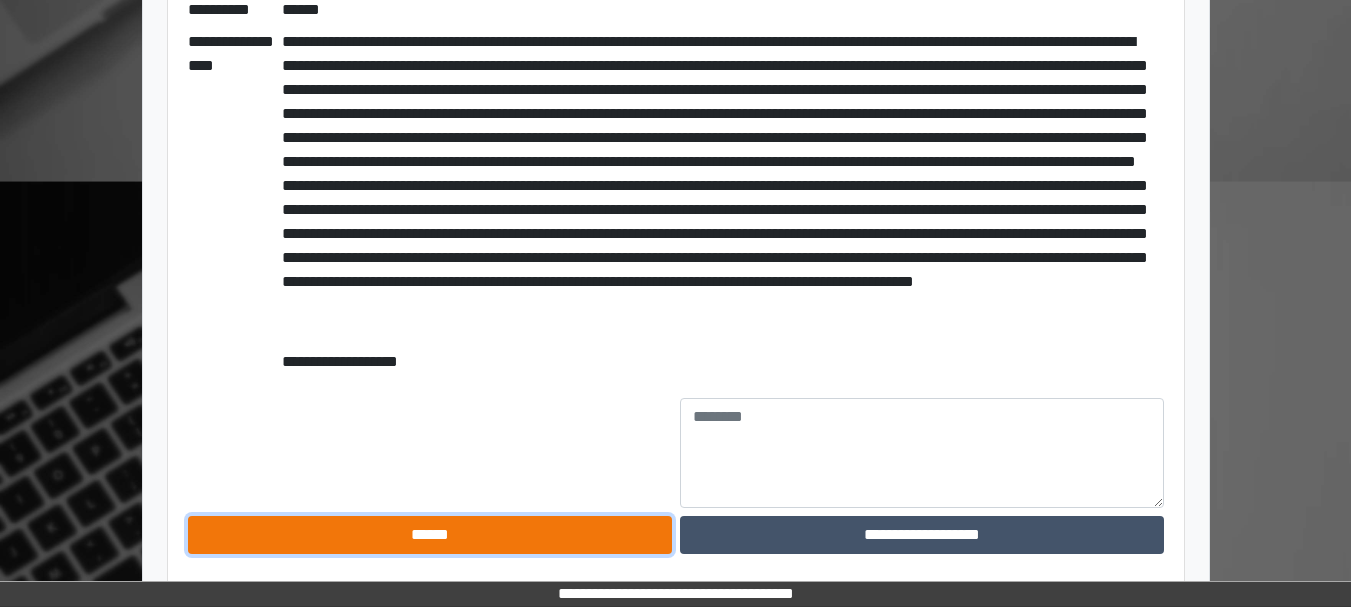 click on "******" at bounding box center [430, 535] 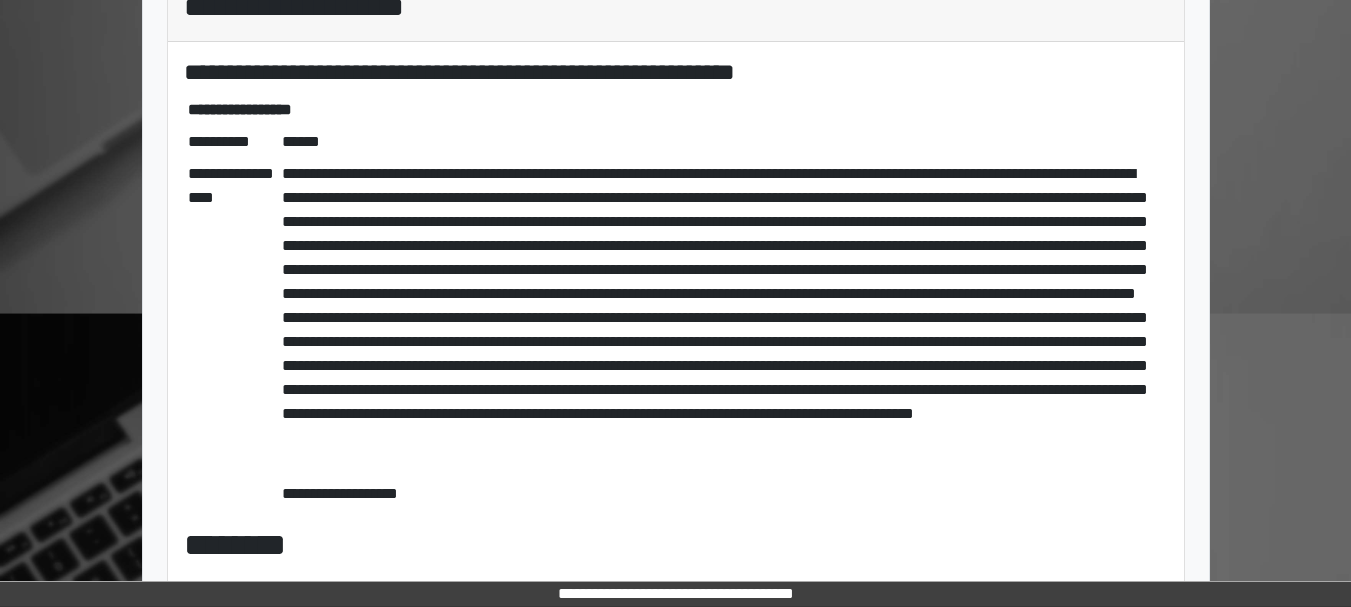 scroll, scrollTop: 0, scrollLeft: 0, axis: both 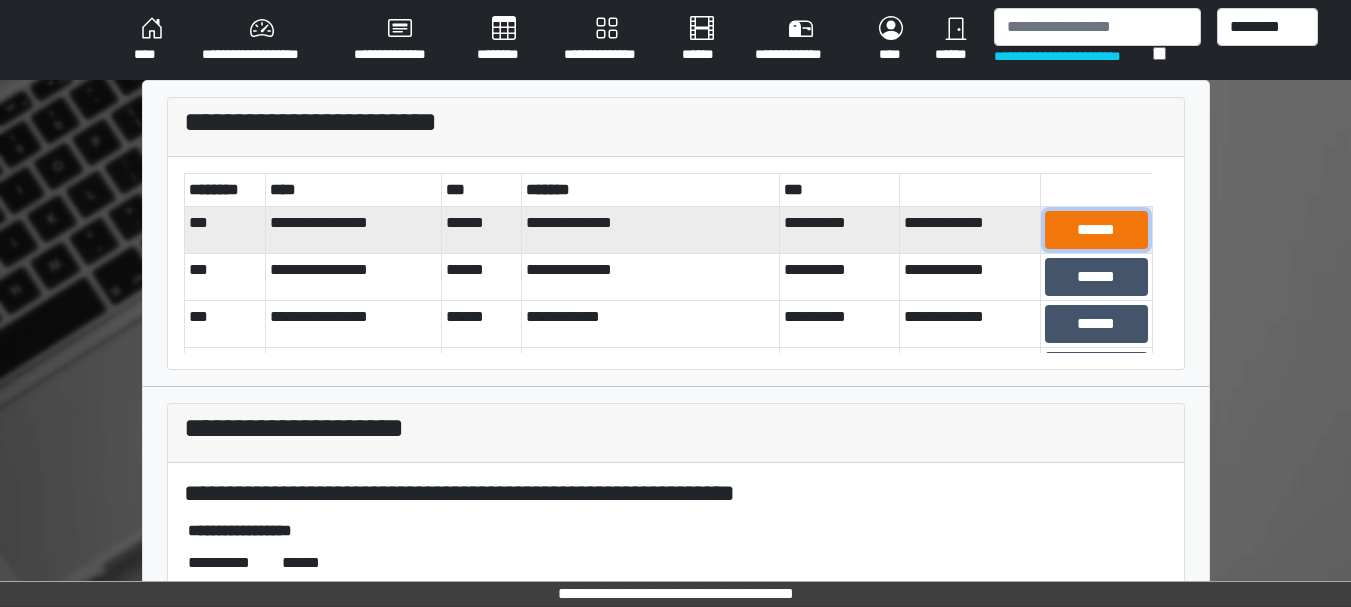 click on "******" at bounding box center (1096, 230) 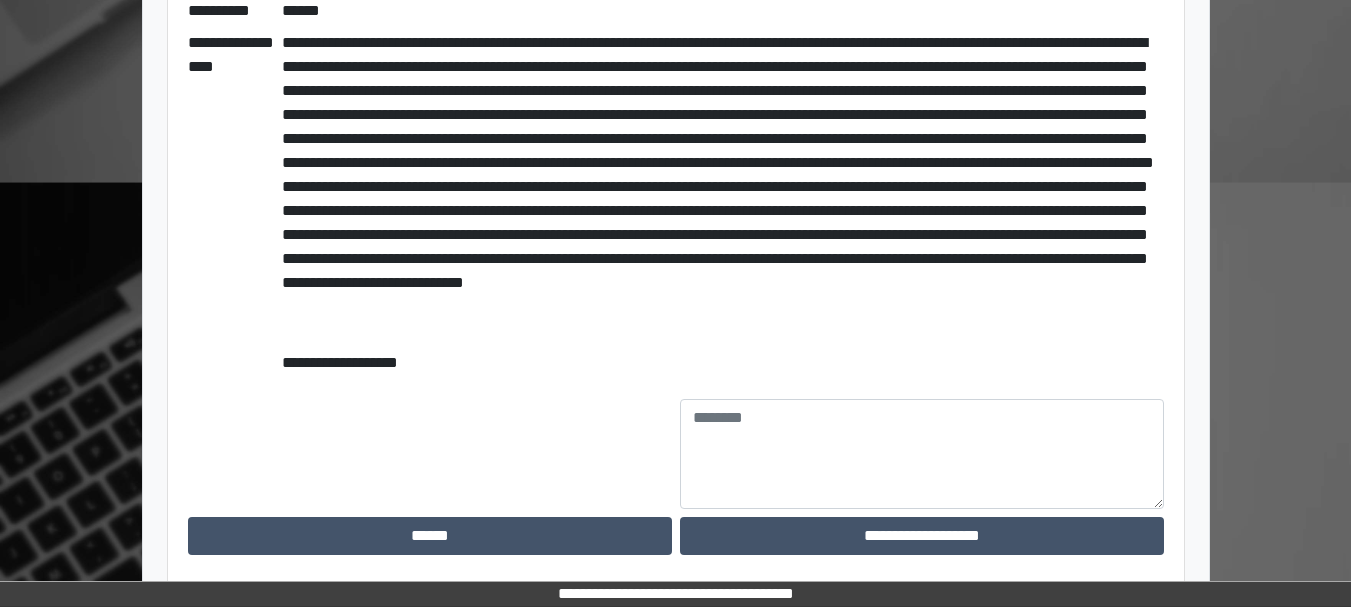 scroll, scrollTop: 553, scrollLeft: 0, axis: vertical 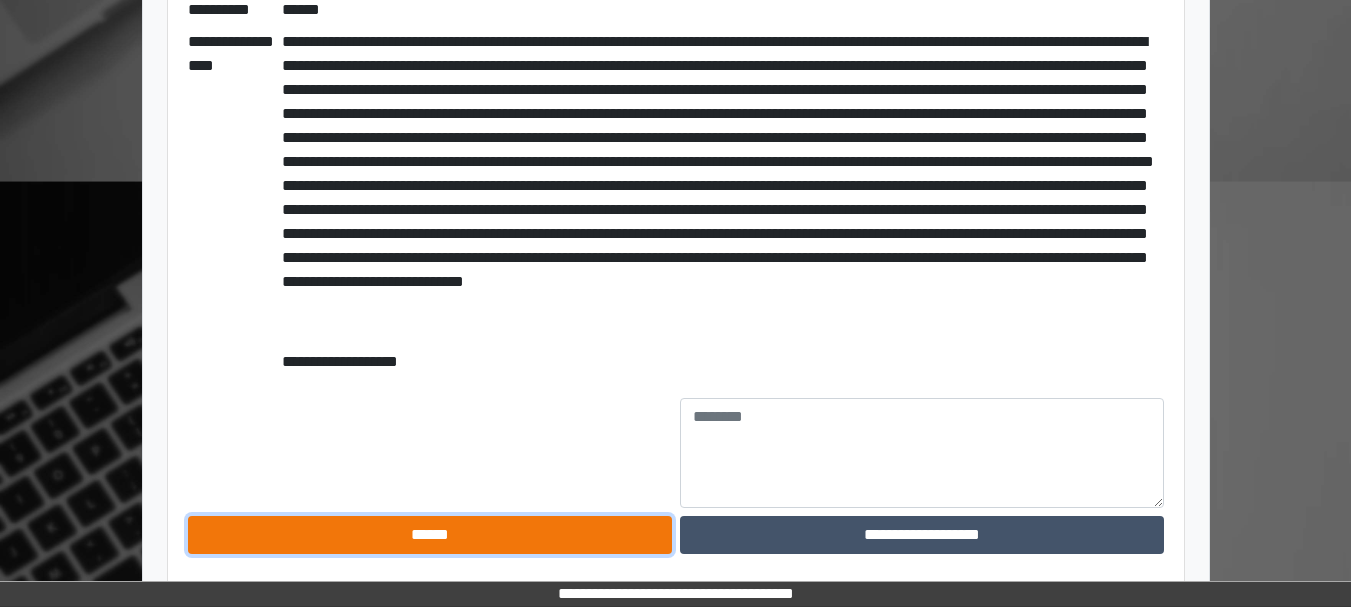 click on "******" at bounding box center (430, 535) 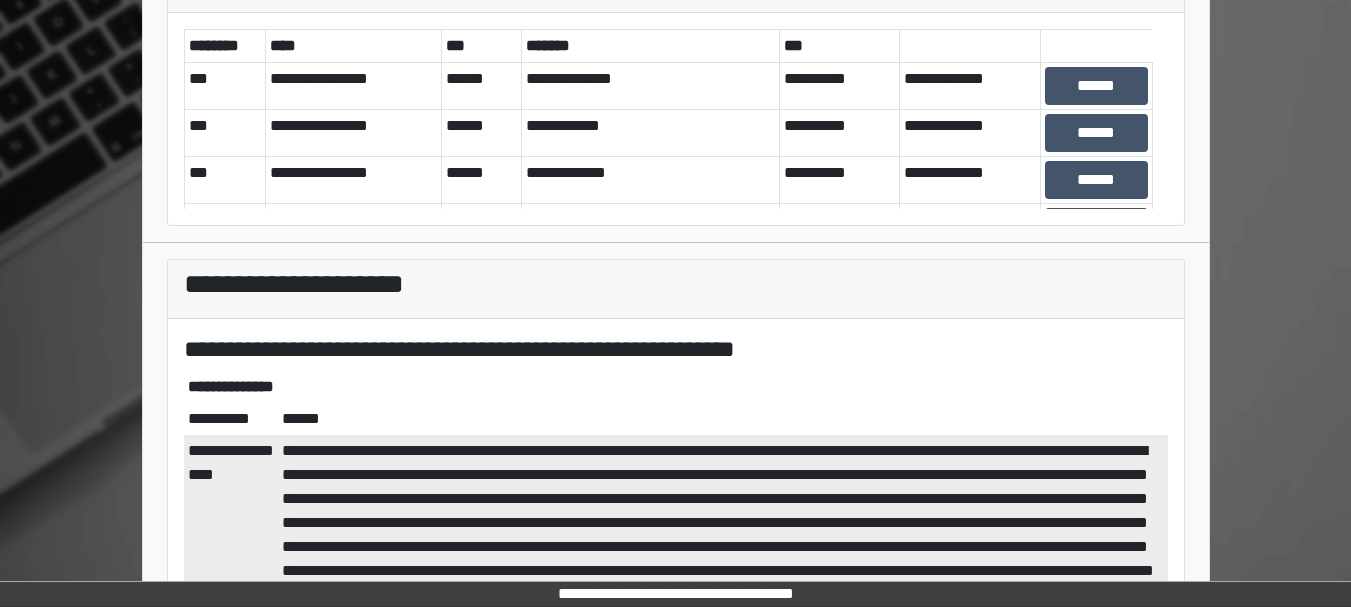 scroll, scrollTop: 143, scrollLeft: 0, axis: vertical 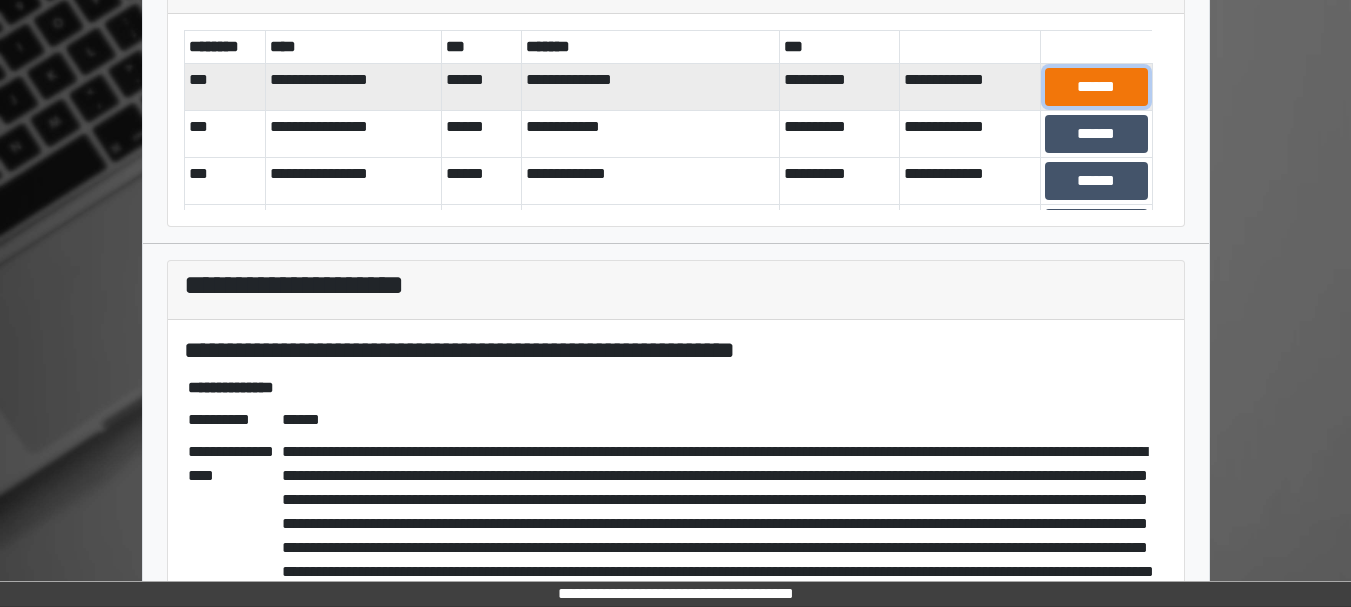 click on "******" at bounding box center [1096, 87] 